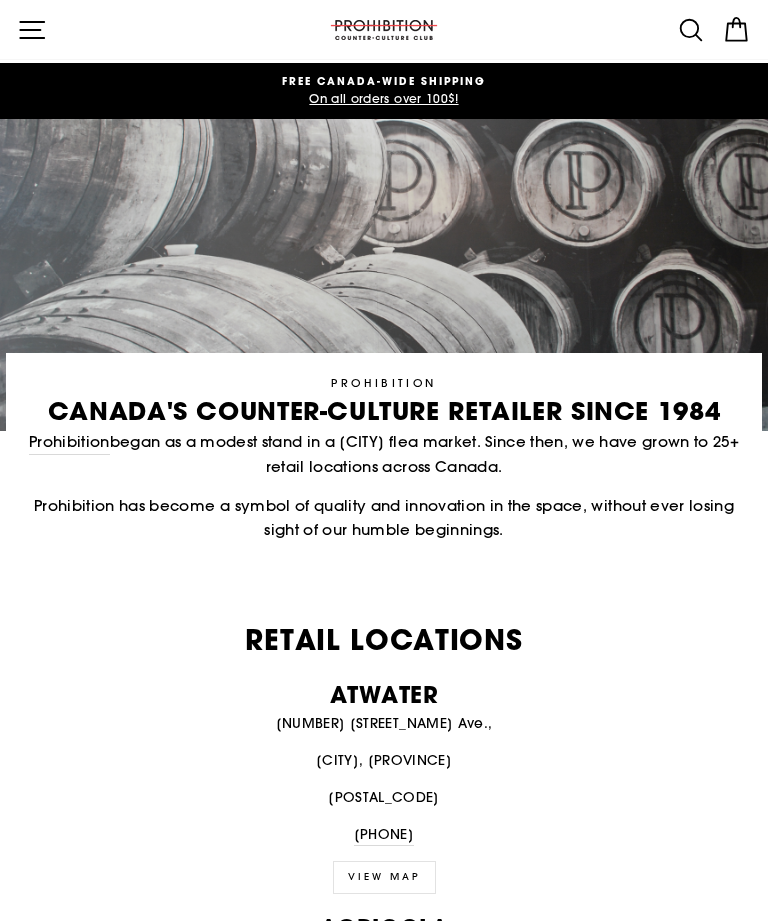 scroll, scrollTop: 0, scrollLeft: 0, axis: both 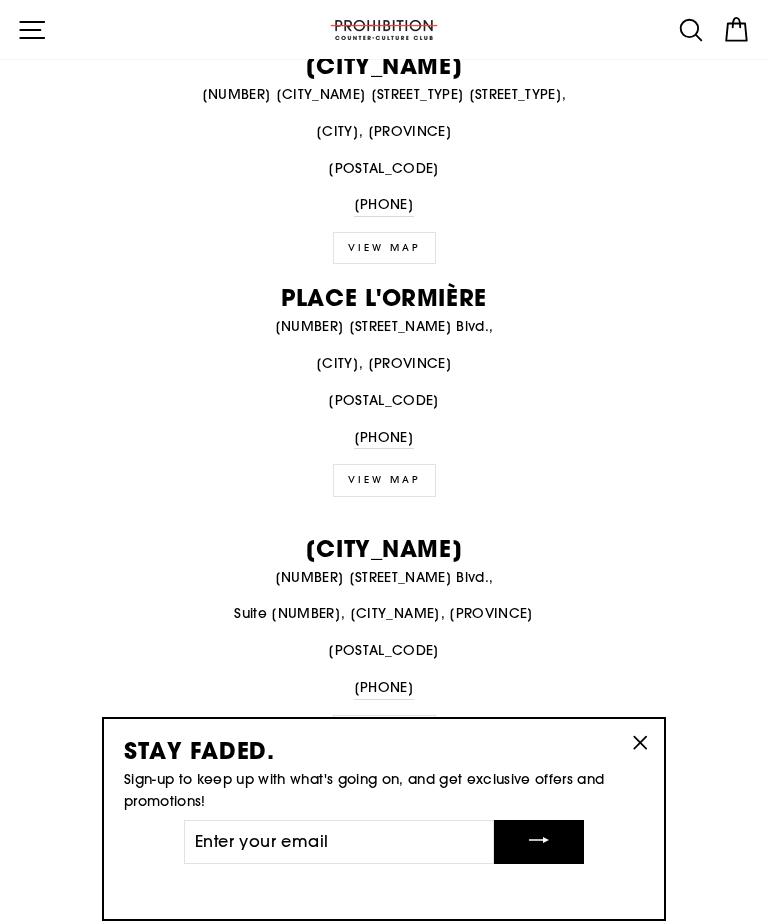 click on ""Close (esc)"" at bounding box center [640, 743] 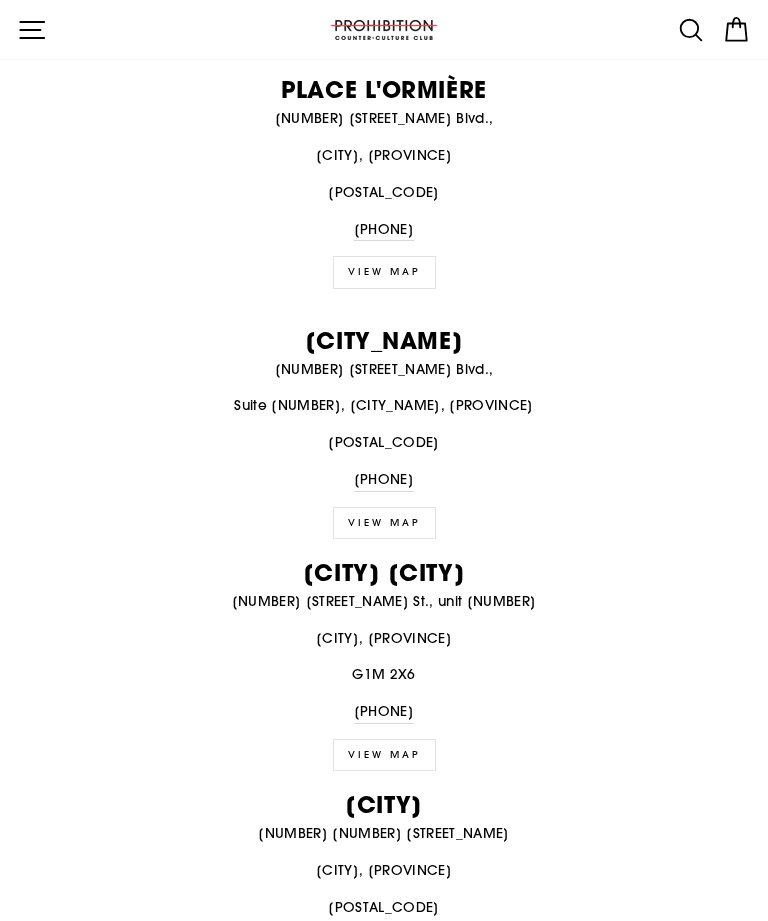 scroll, scrollTop: 2998, scrollLeft: 0, axis: vertical 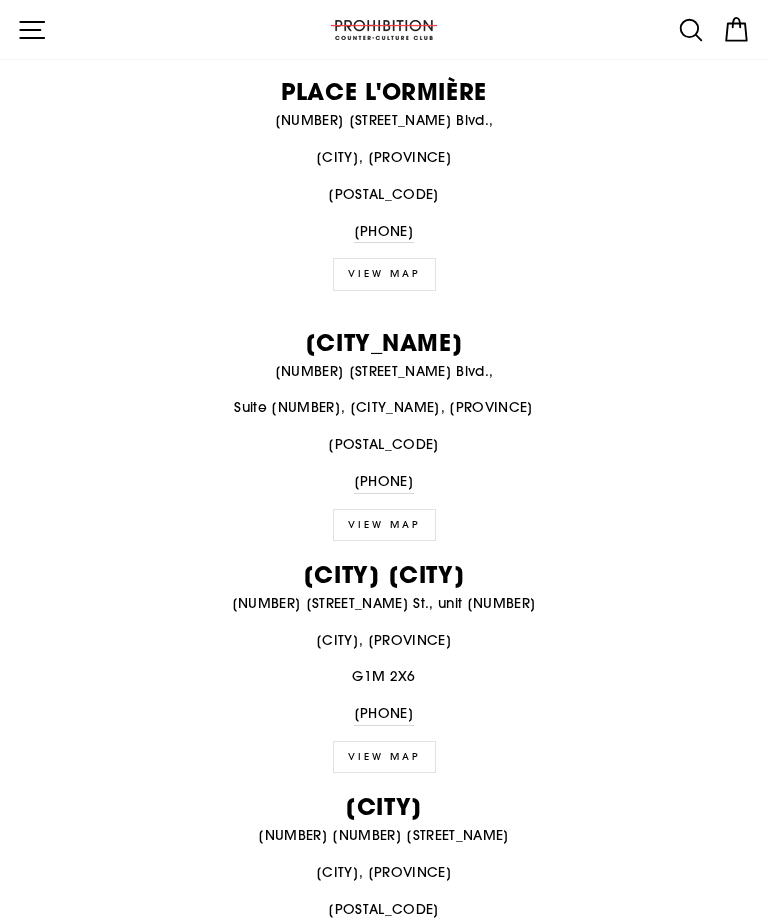 click on "QUEBEC CITY" at bounding box center (384, 574) 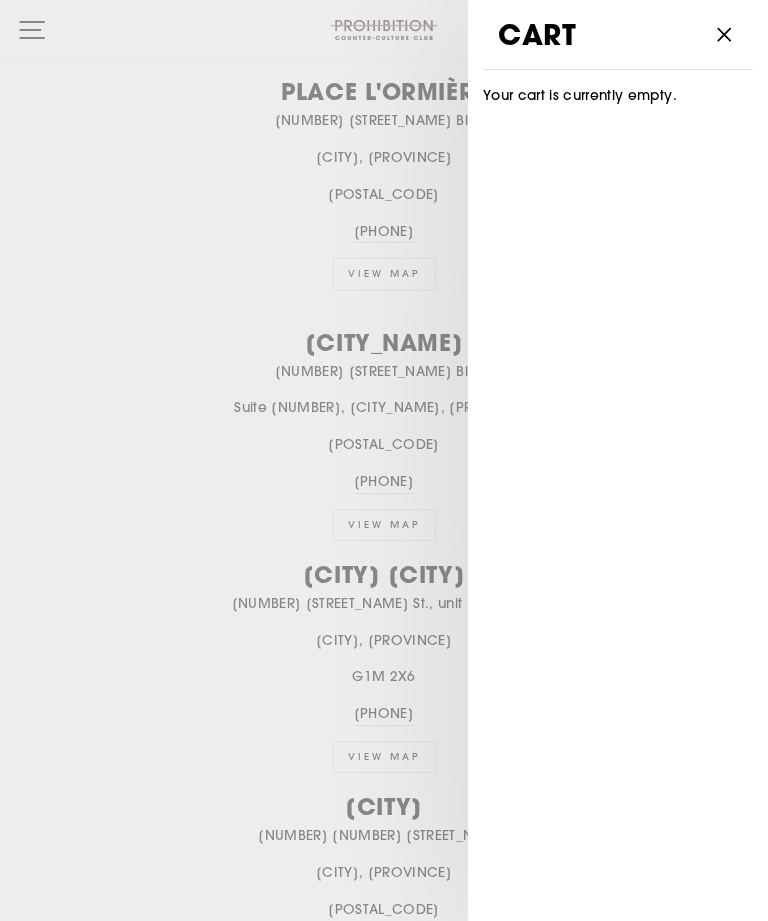 click 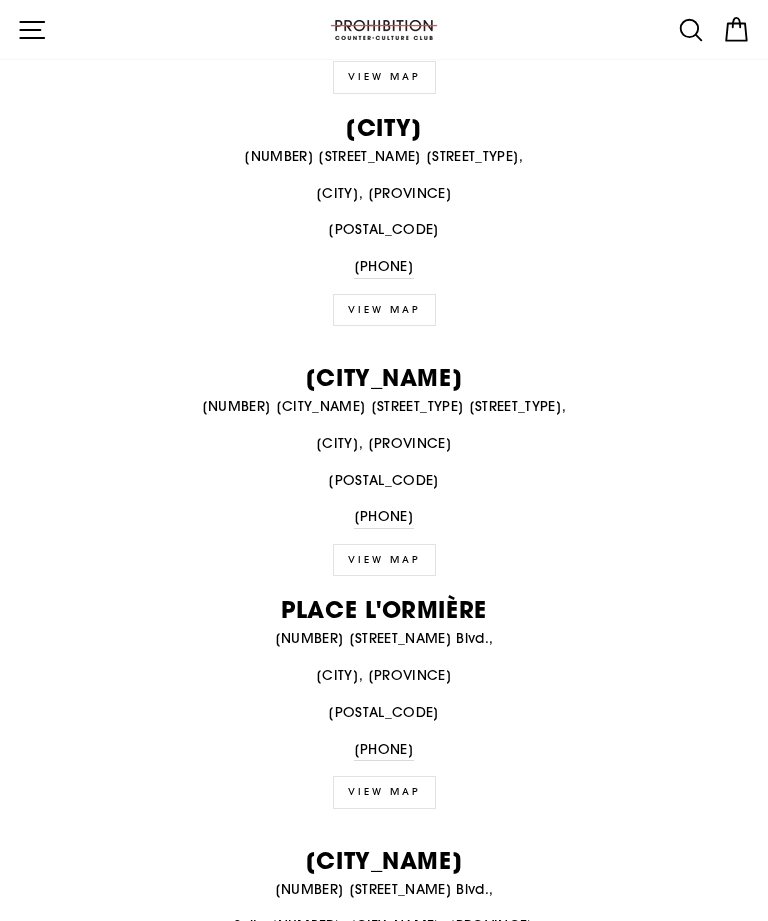 scroll, scrollTop: 2476, scrollLeft: 0, axis: vertical 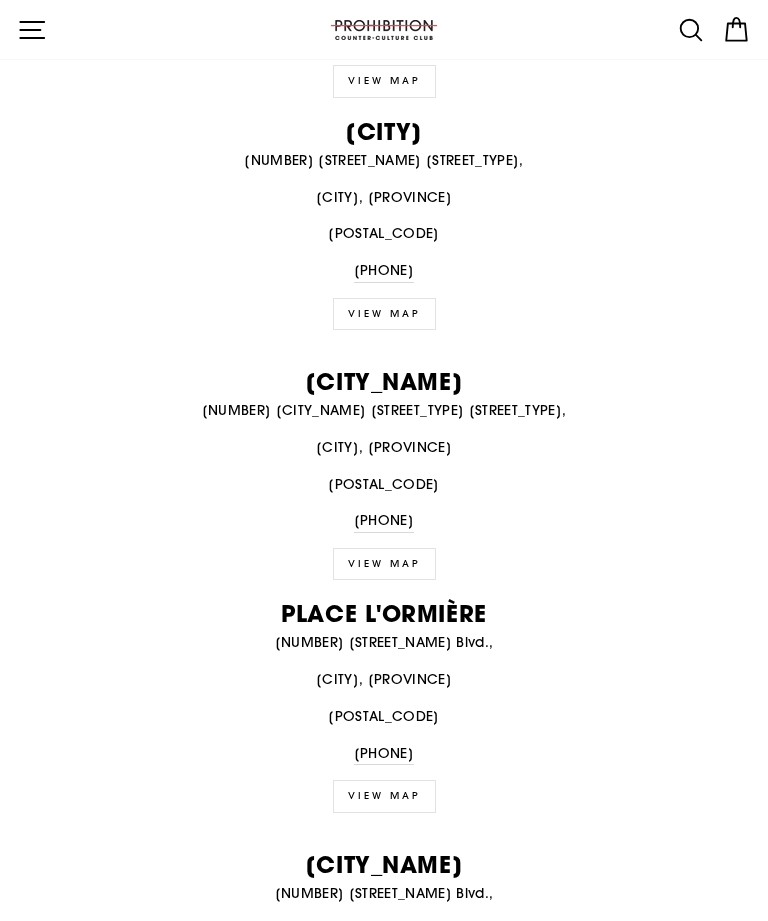 click 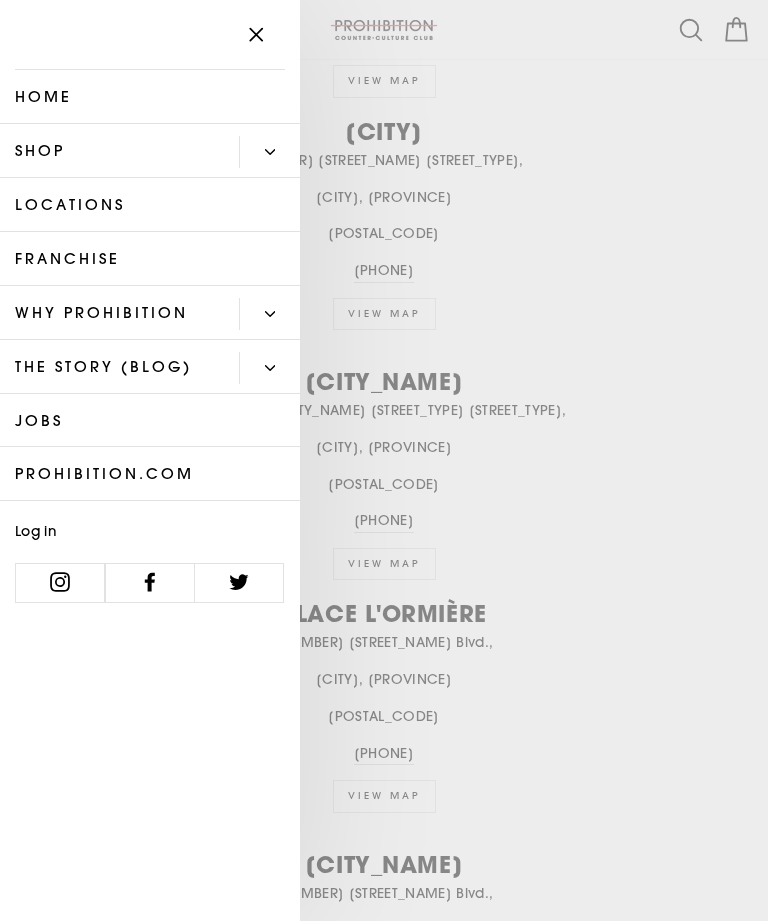 click on "Shop" at bounding box center (119, 151) 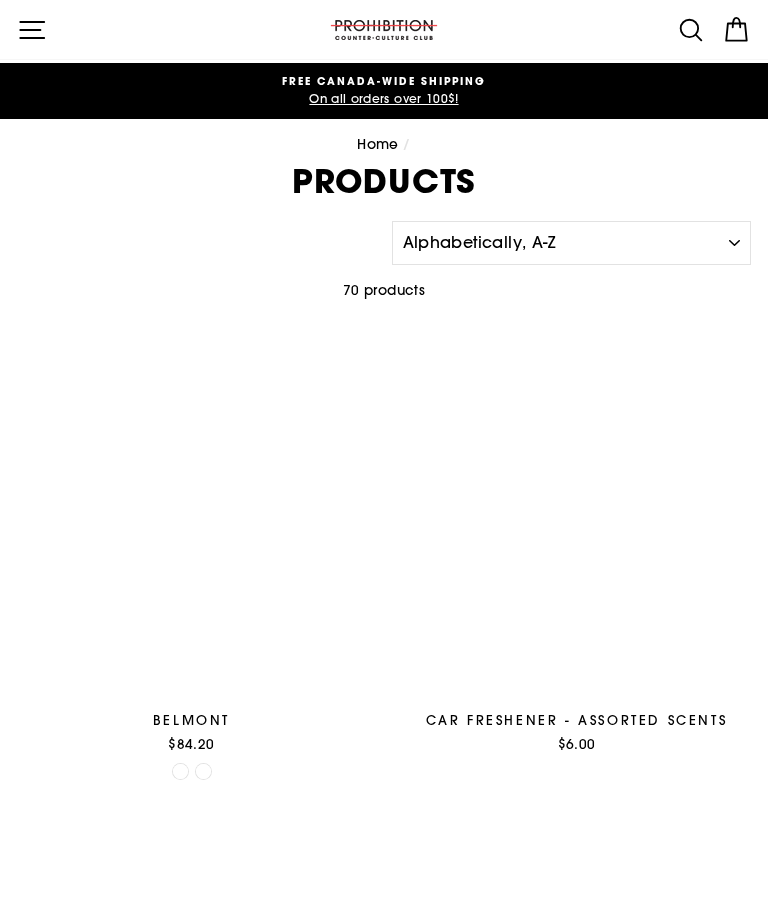 scroll, scrollTop: 0, scrollLeft: 0, axis: both 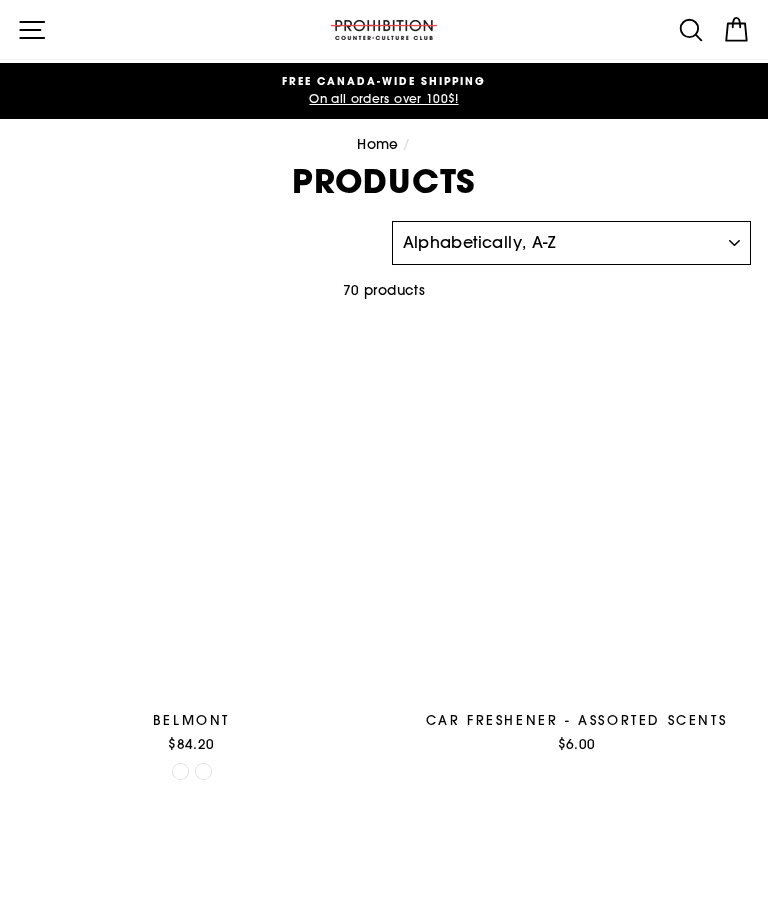 click on "Sort
Featured
Best selling
Alphabetically, A-Z
Alphabetically, Z-A
Price, low to high
Price, high to low
Date, old to new
Date, new to old" at bounding box center [572, 243] 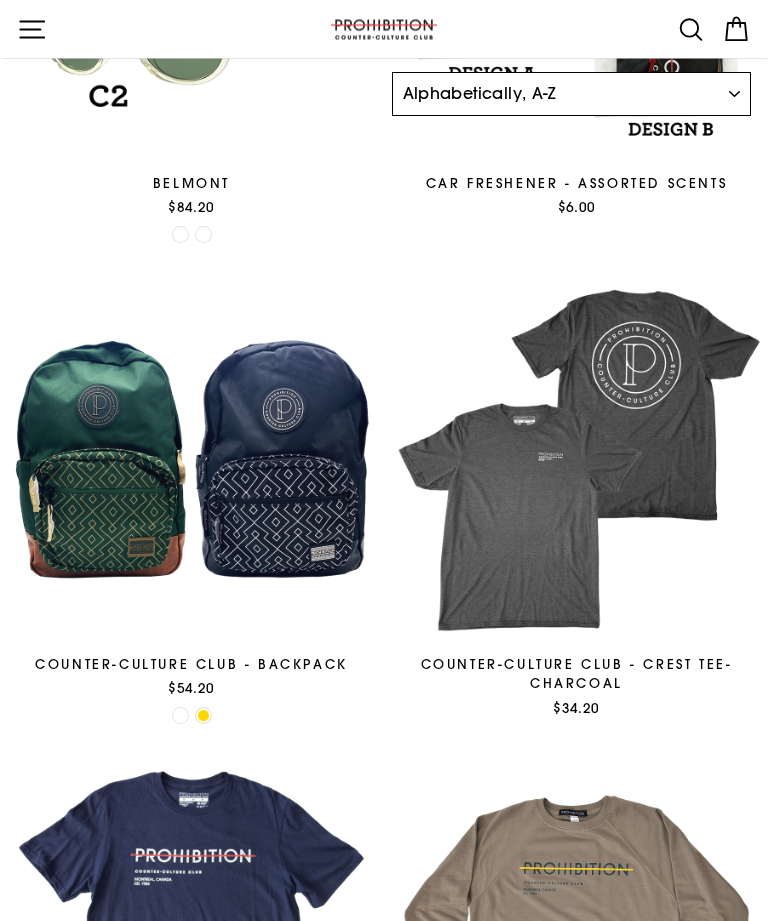 scroll, scrollTop: 510, scrollLeft: 0, axis: vertical 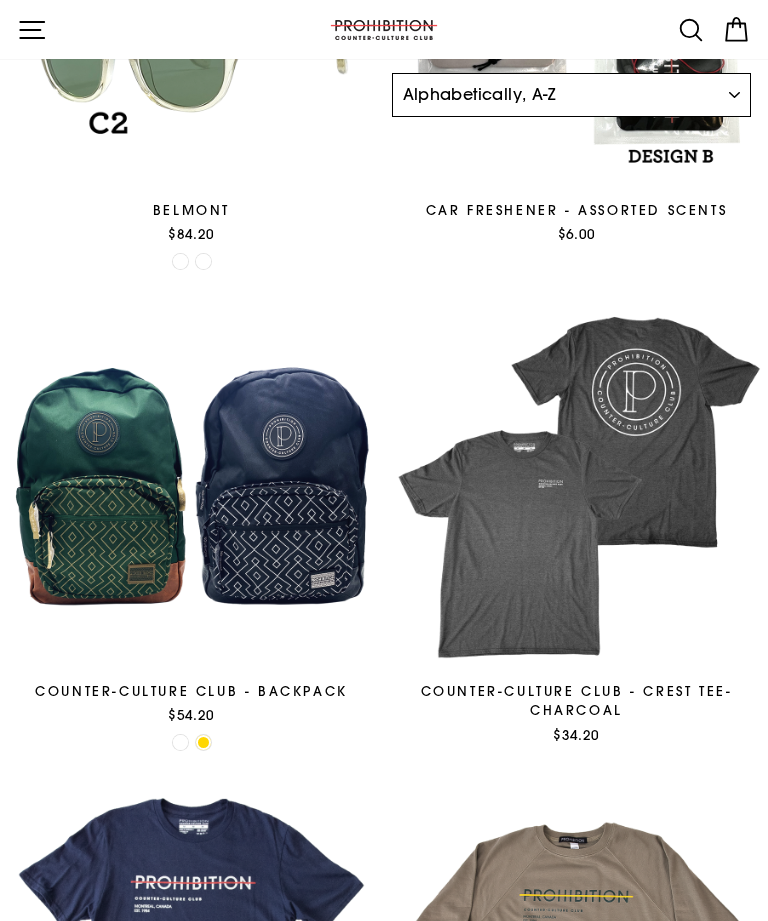 click on "Sort
Featured
Best selling
Alphabetically, A-Z
Alphabetically, Z-A
Price, low to high
Price, high to low
Date, old to new
Date, new to old" at bounding box center [572, 95] 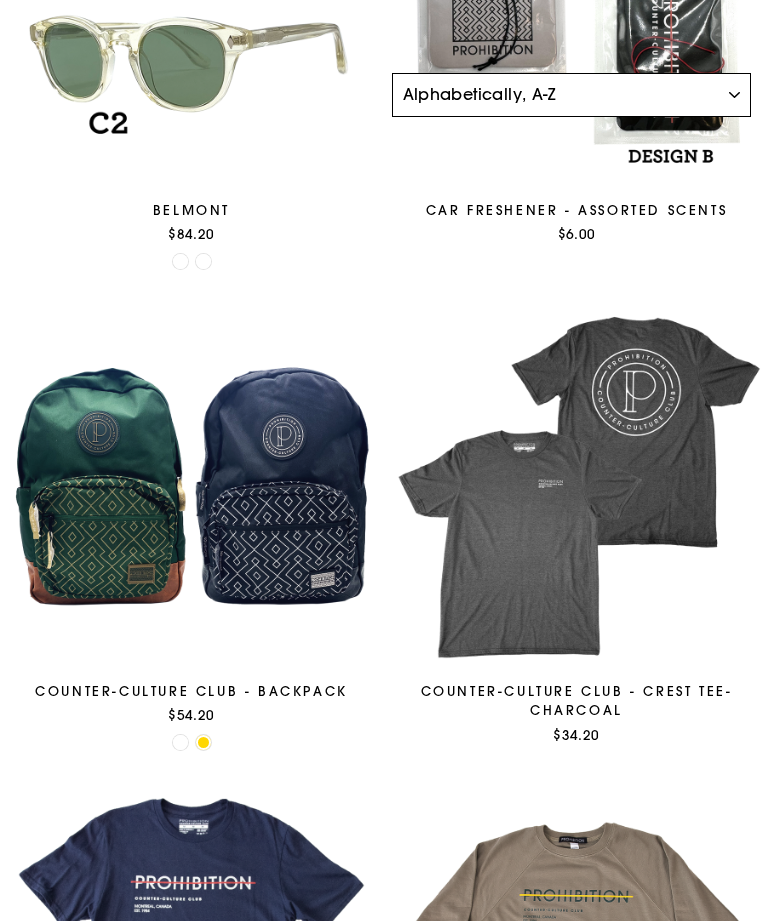 scroll, scrollTop: 0, scrollLeft: 0, axis: both 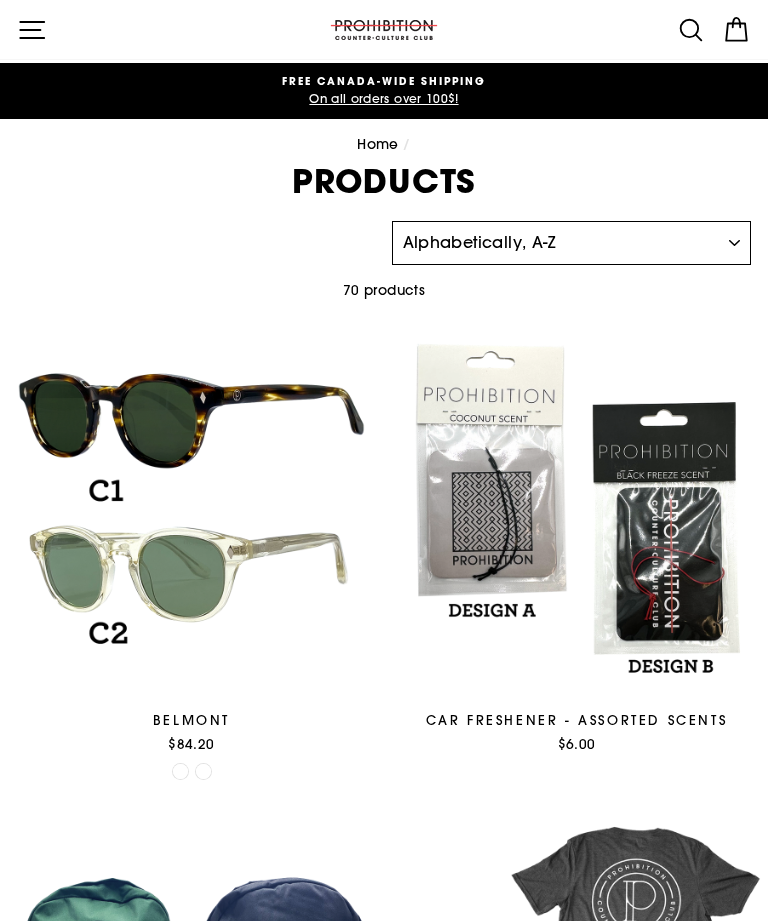 select on "best-selling" 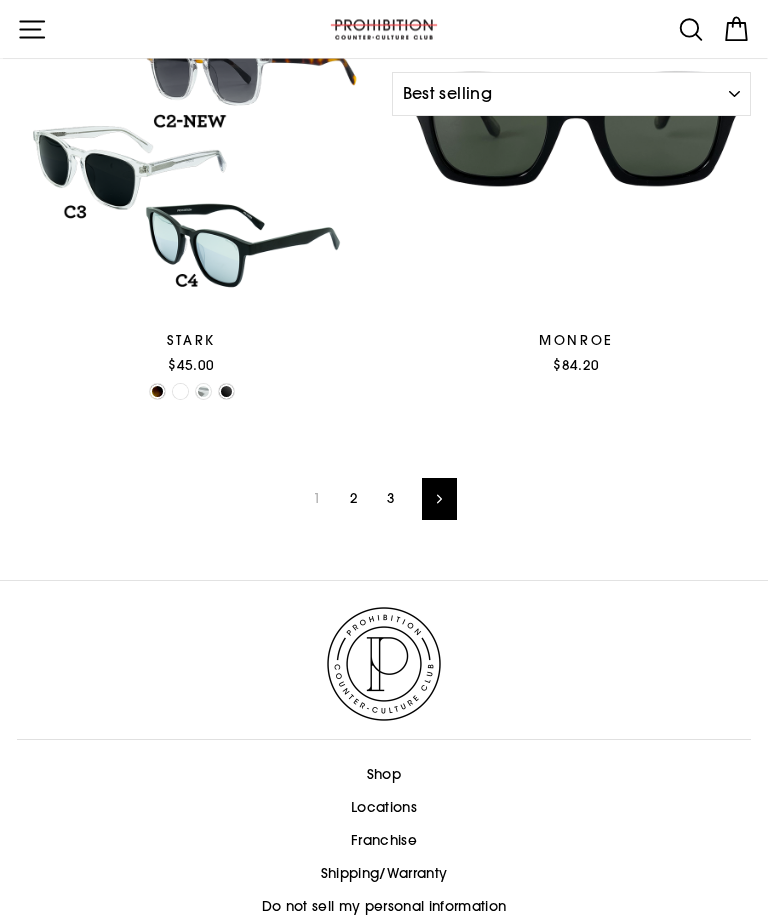 scroll, scrollTop: 6819, scrollLeft: 0, axis: vertical 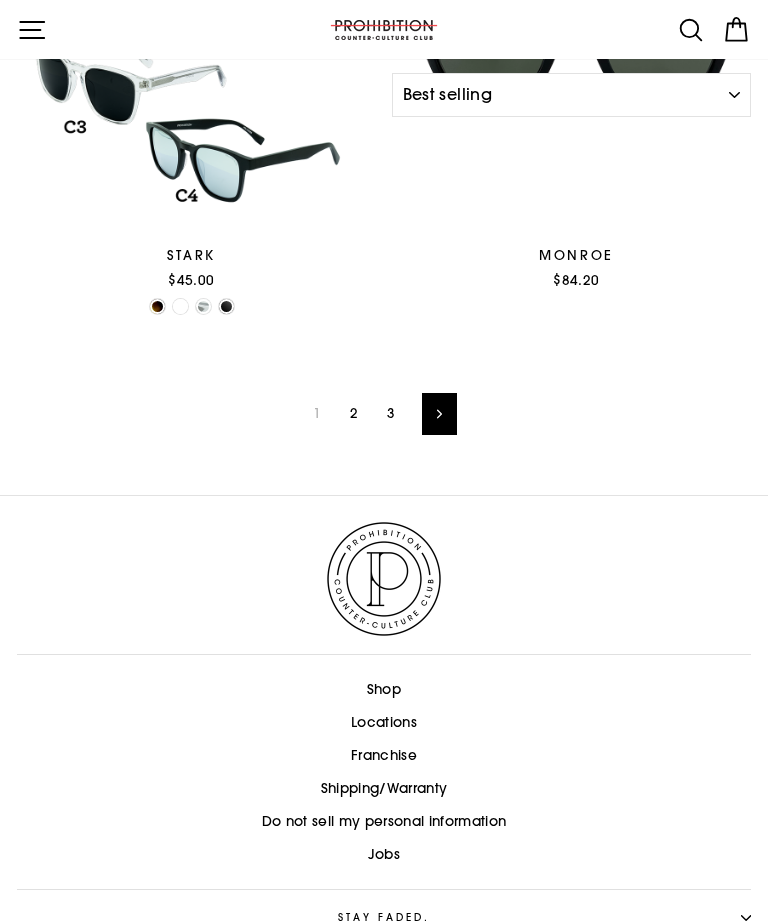 click on "Shop" at bounding box center (384, 690) 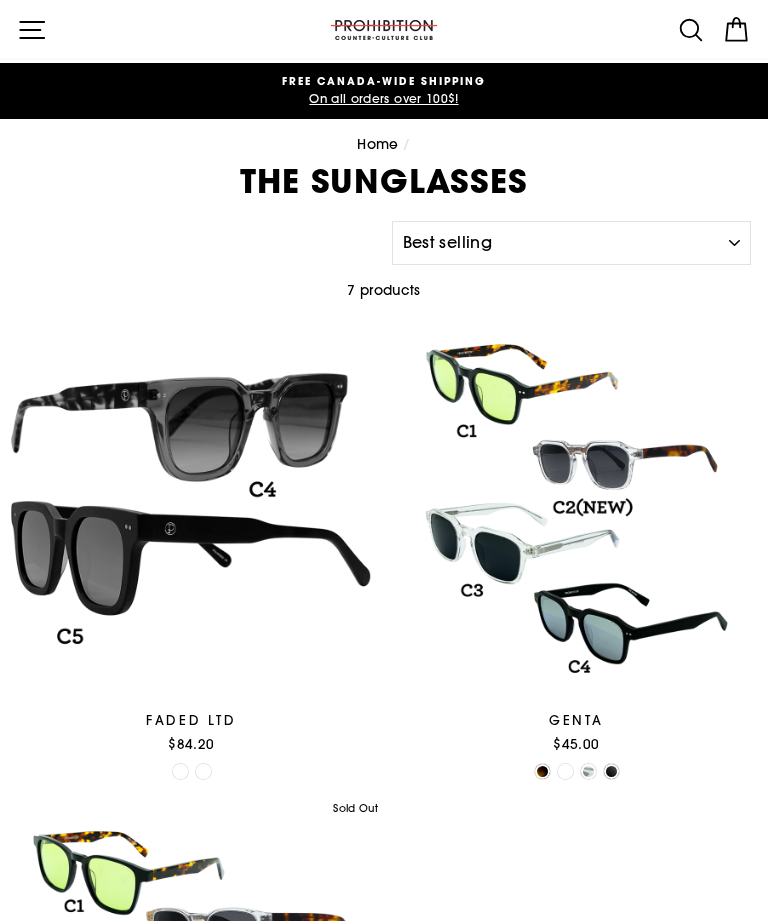 scroll, scrollTop: 0, scrollLeft: 0, axis: both 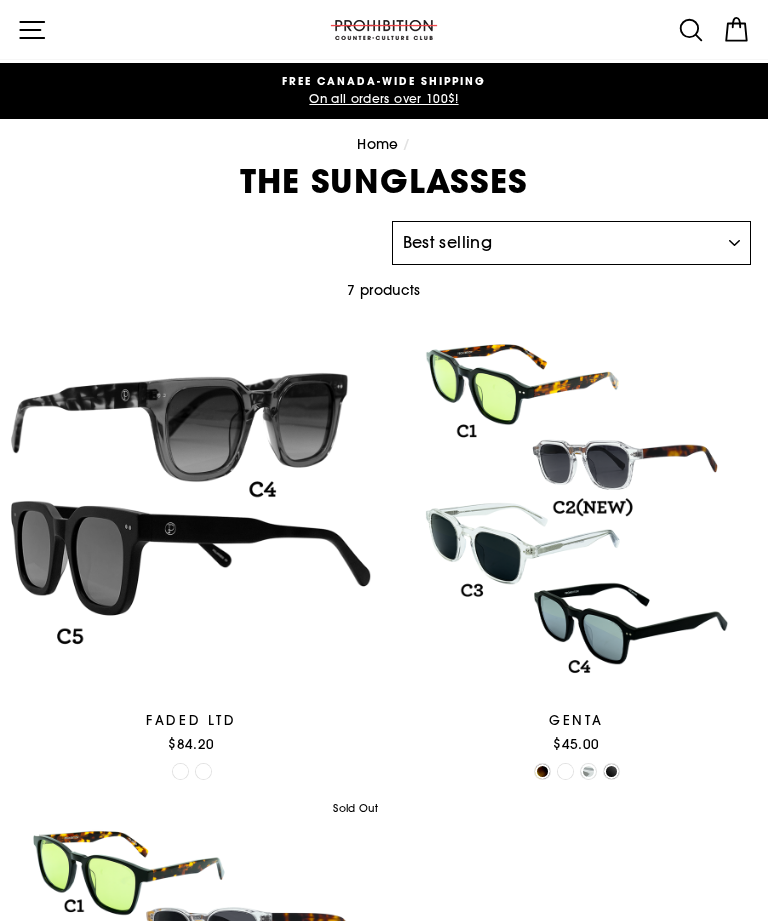 click on "Sort
Featured
Best selling
Alphabetically, A-Z
Alphabetically, Z-A
Price, low to high
Price, high to low
Date, old to new
Date, new to old" at bounding box center [572, 243] 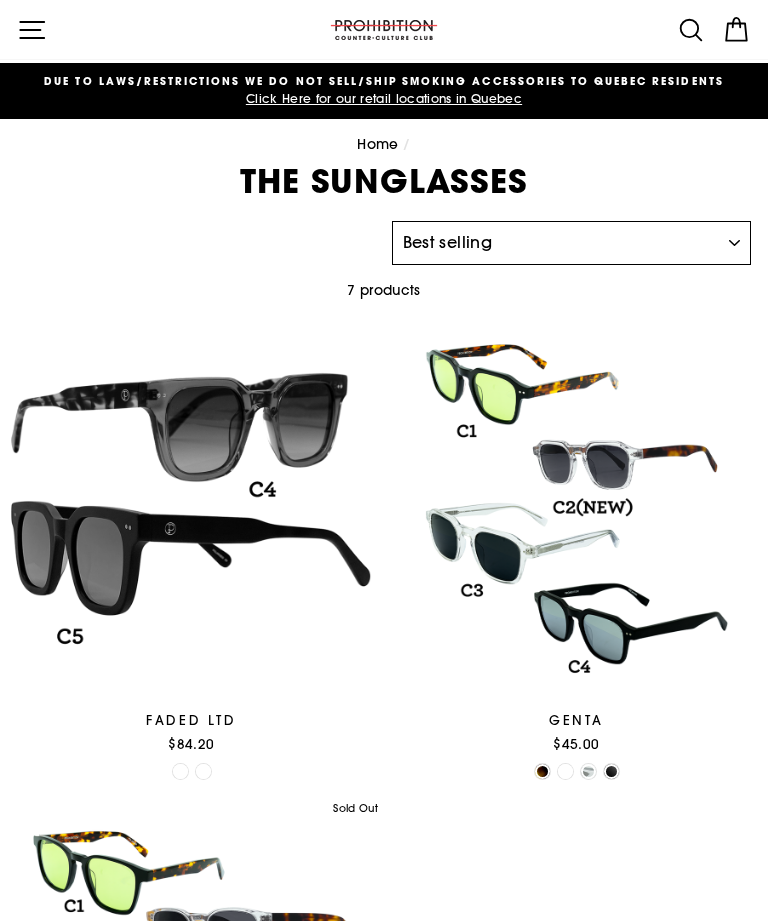 select on "title-ascending" 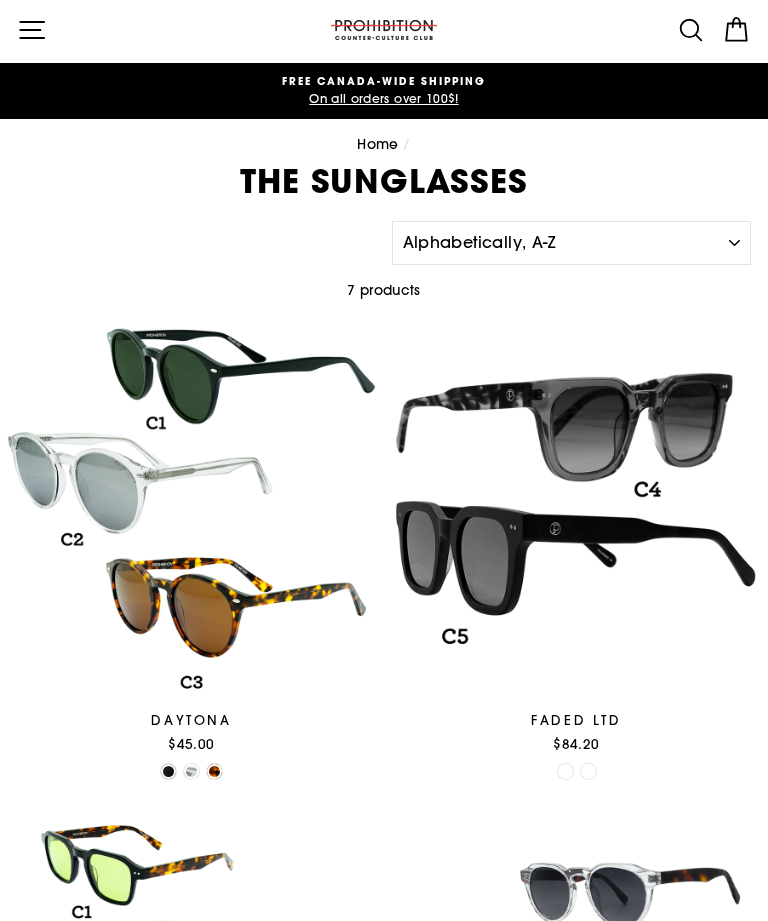scroll, scrollTop: 0, scrollLeft: 0, axis: both 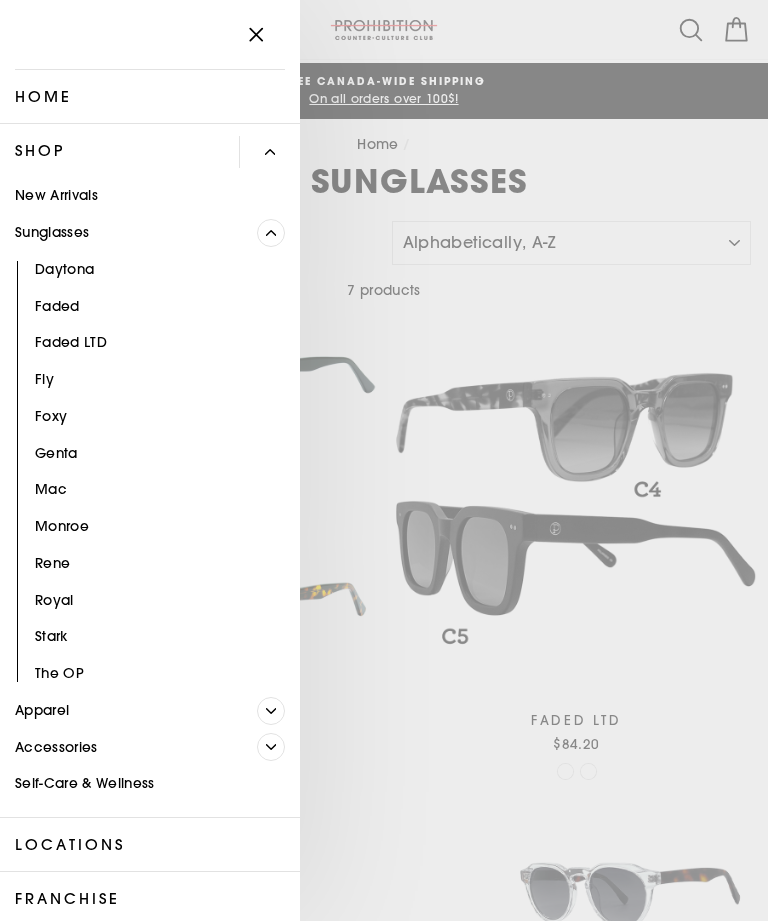 click at bounding box center (278, 233) 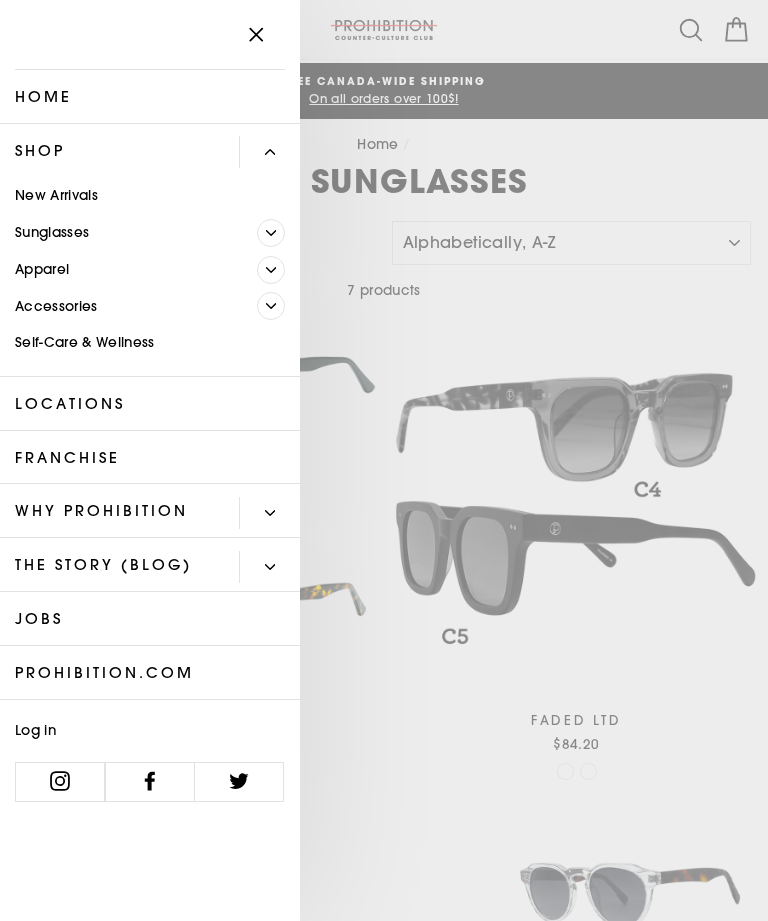 click on "Accessories" at bounding box center [128, 306] 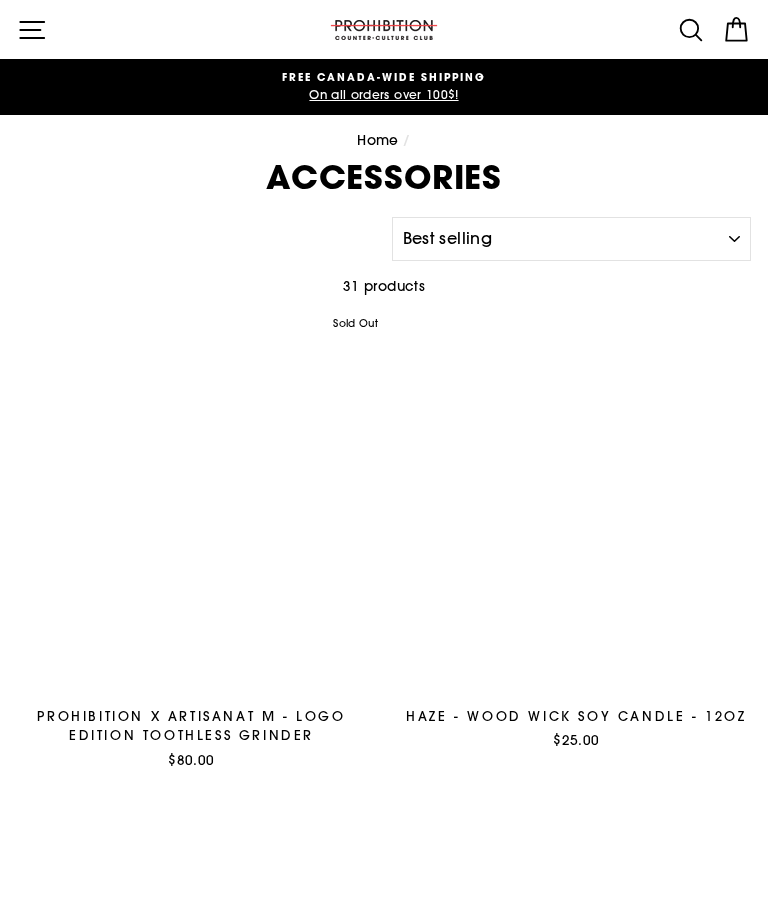 select on "best-selling" 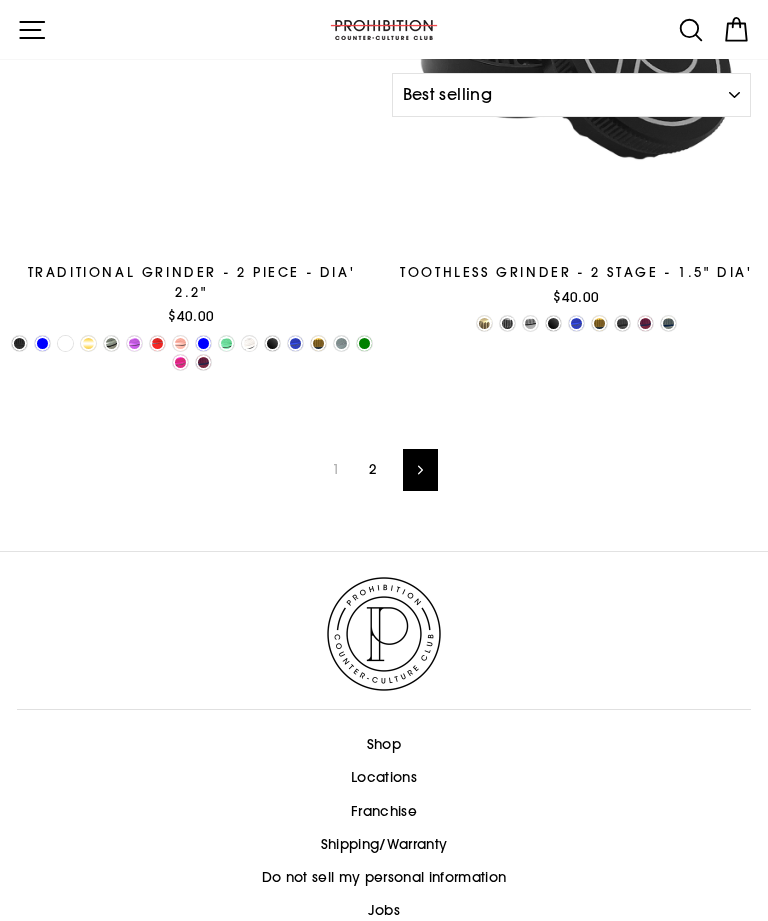 scroll, scrollTop: 6914, scrollLeft: 0, axis: vertical 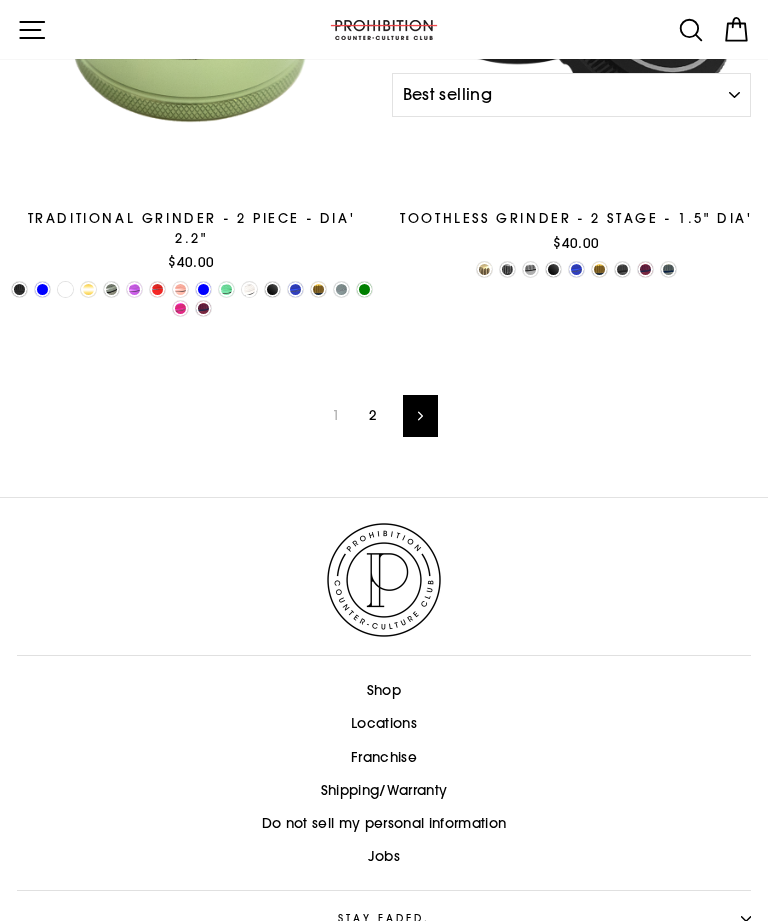 click on "2" at bounding box center (373, 416) 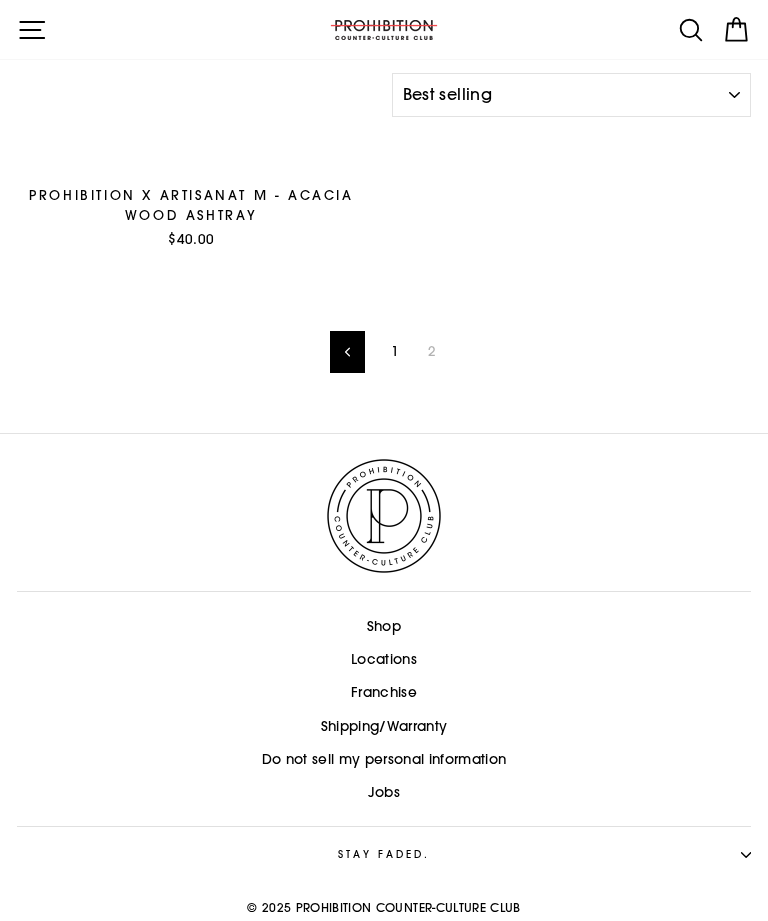 scroll, scrollTop: 1006, scrollLeft: 0, axis: vertical 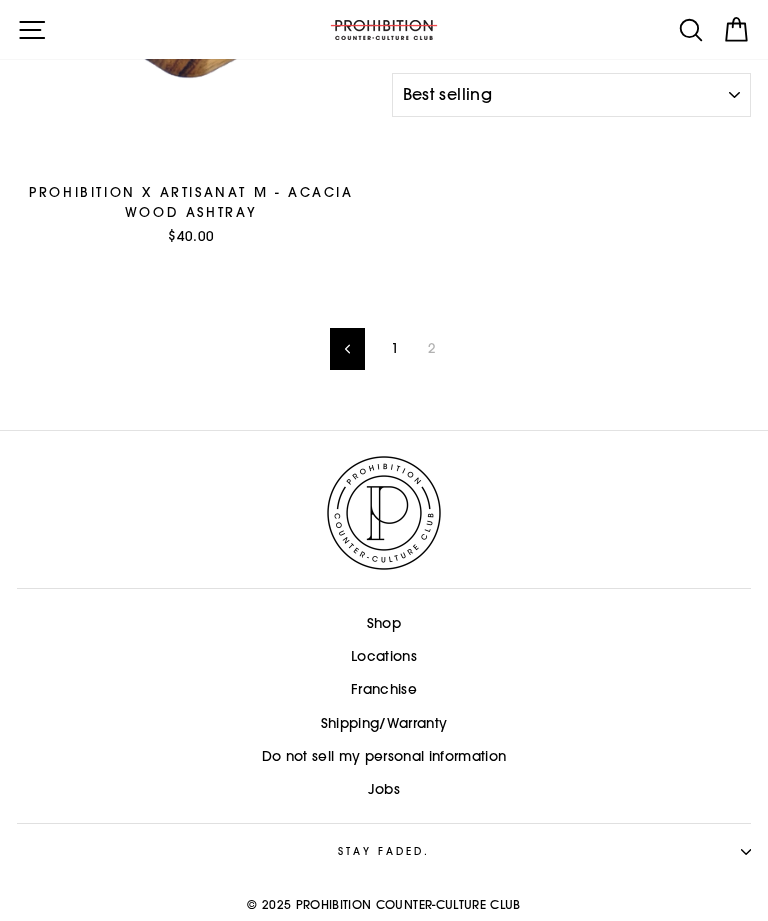 click on "Shop" at bounding box center (384, 624) 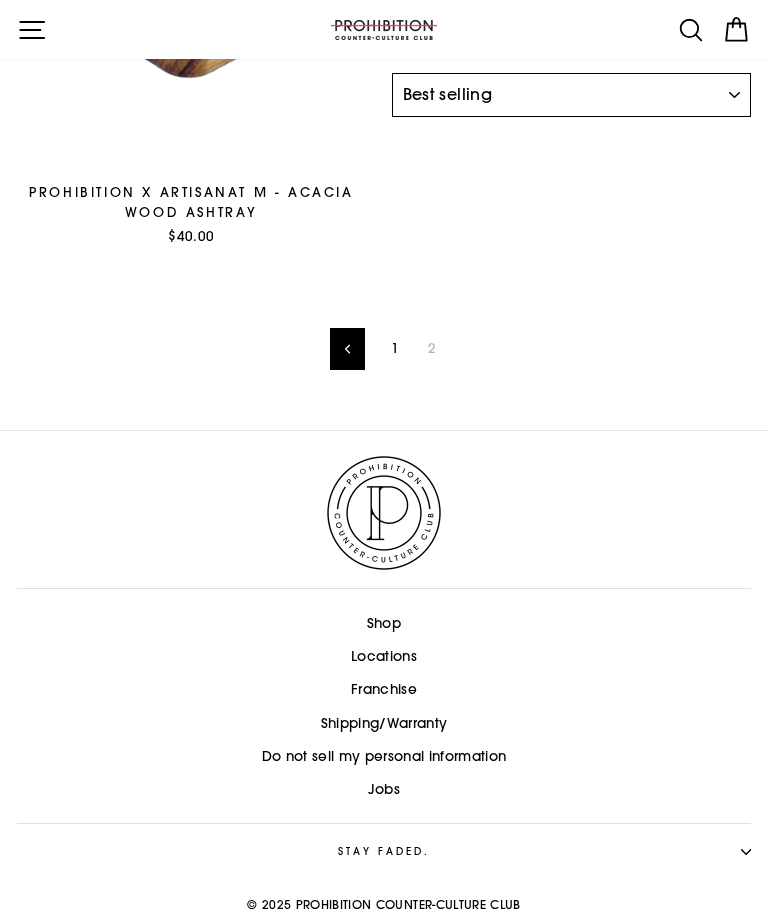 click on "Sort
Featured
Best selling
Alphabetically, A-Z
Alphabetically, Z-A
Price, low to high
Price, high to low
Date, old to new
Date, new to old" at bounding box center (572, 95) 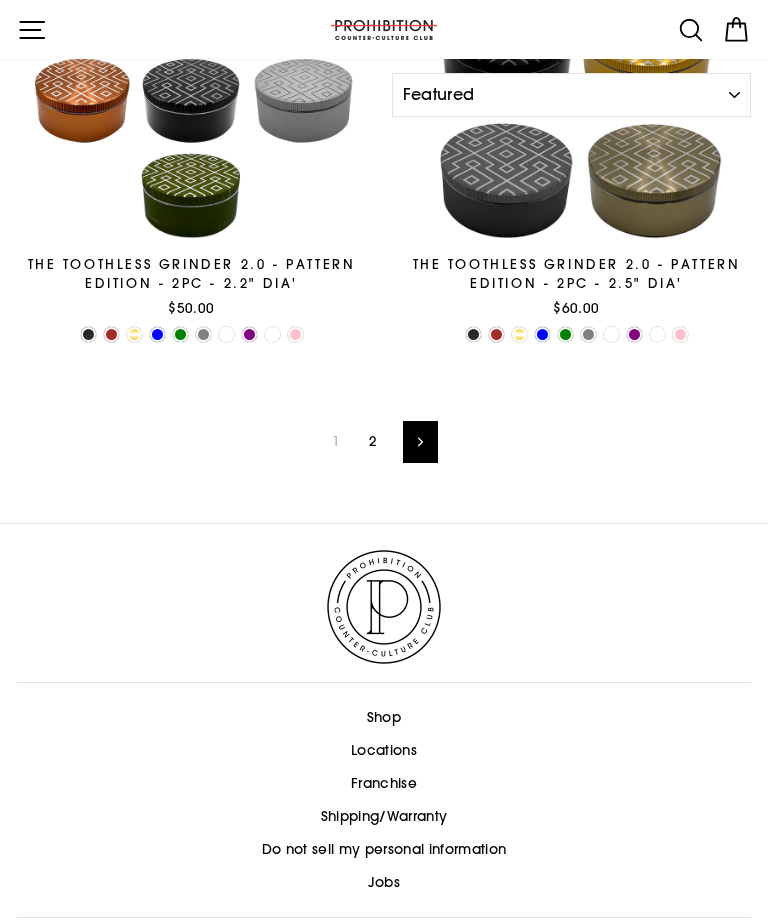 scroll, scrollTop: 6816, scrollLeft: 0, axis: vertical 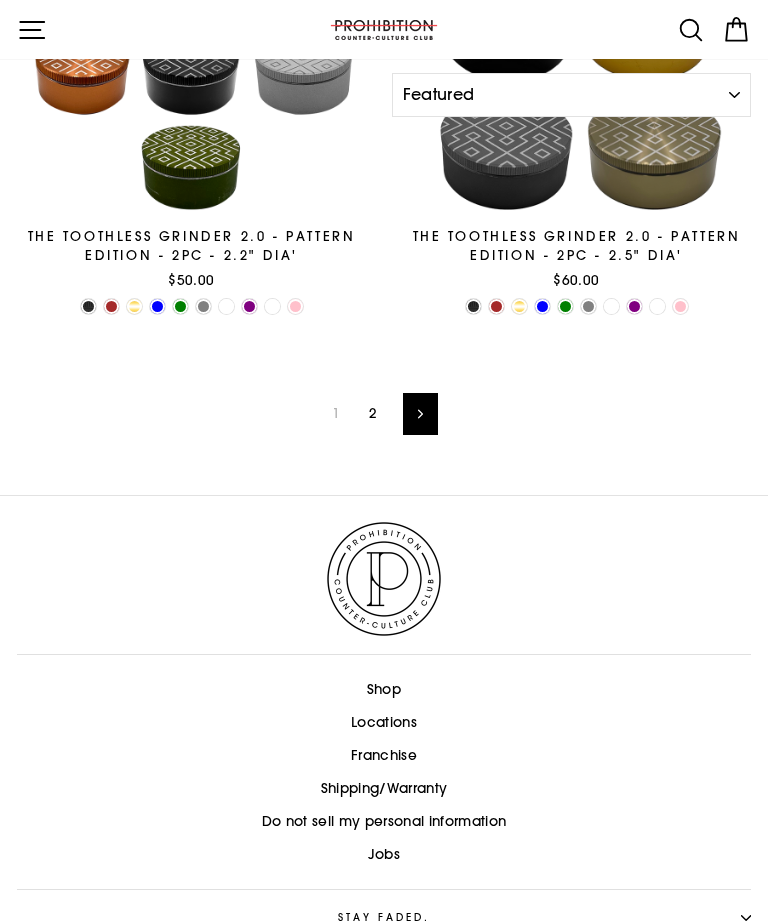 click on "Next" at bounding box center [420, 414] 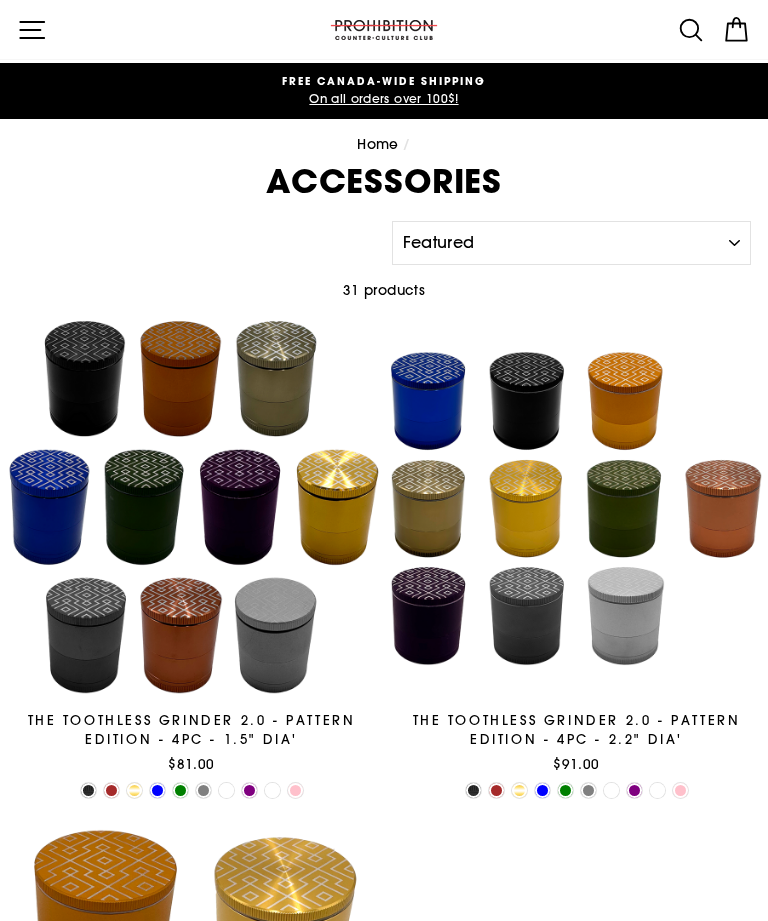 scroll, scrollTop: 0, scrollLeft: 0, axis: both 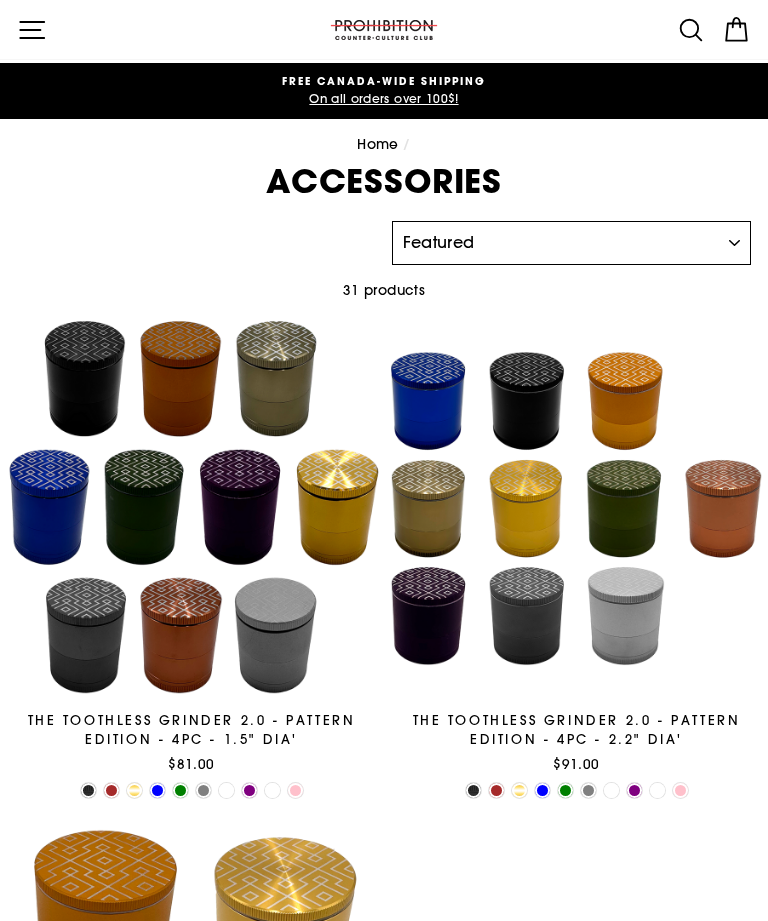 click on "Sort
Featured
Best selling
Alphabetically, A-Z
Alphabetically, Z-A
Price, low to high
Price, high to low
Date, old to new
Date, new to old" at bounding box center [572, 243] 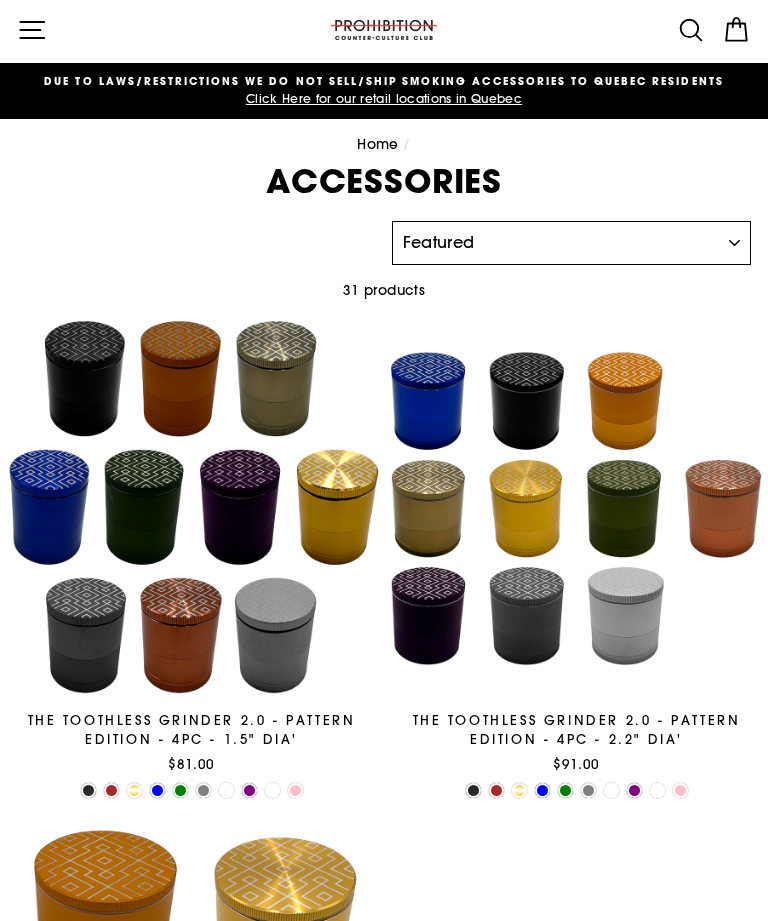 select on "best-selling" 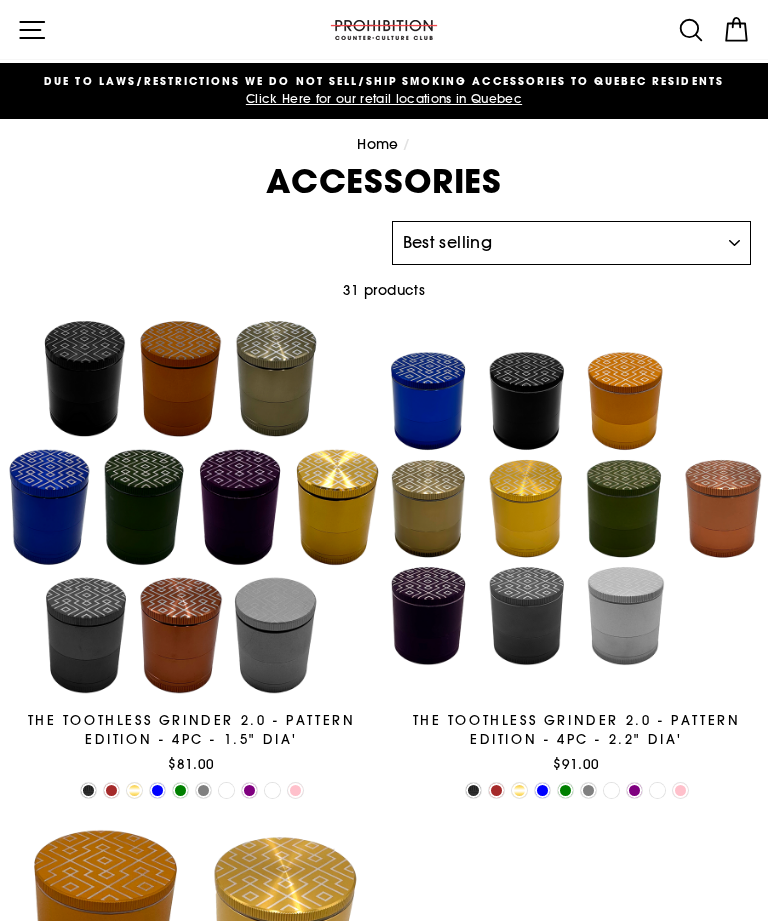 click on "Sort
Featured
Best selling
Alphabetically, A-Z
Alphabetically, Z-A
Price, low to high
Price, high to low
Date, old to new
Date, new to old" at bounding box center [572, 243] 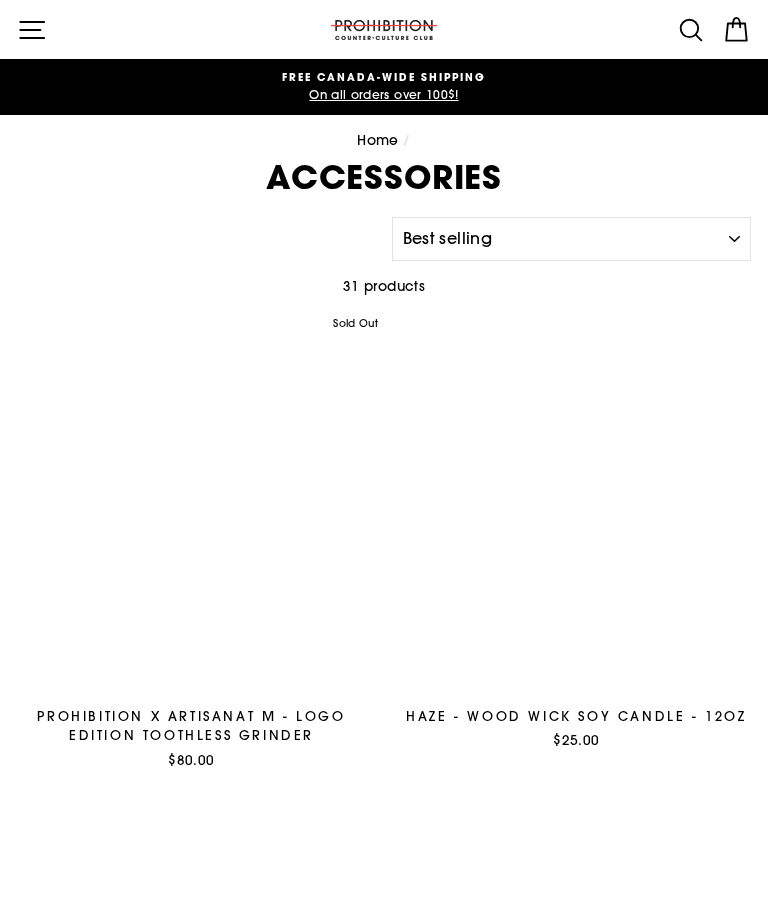 select on "best-selling" 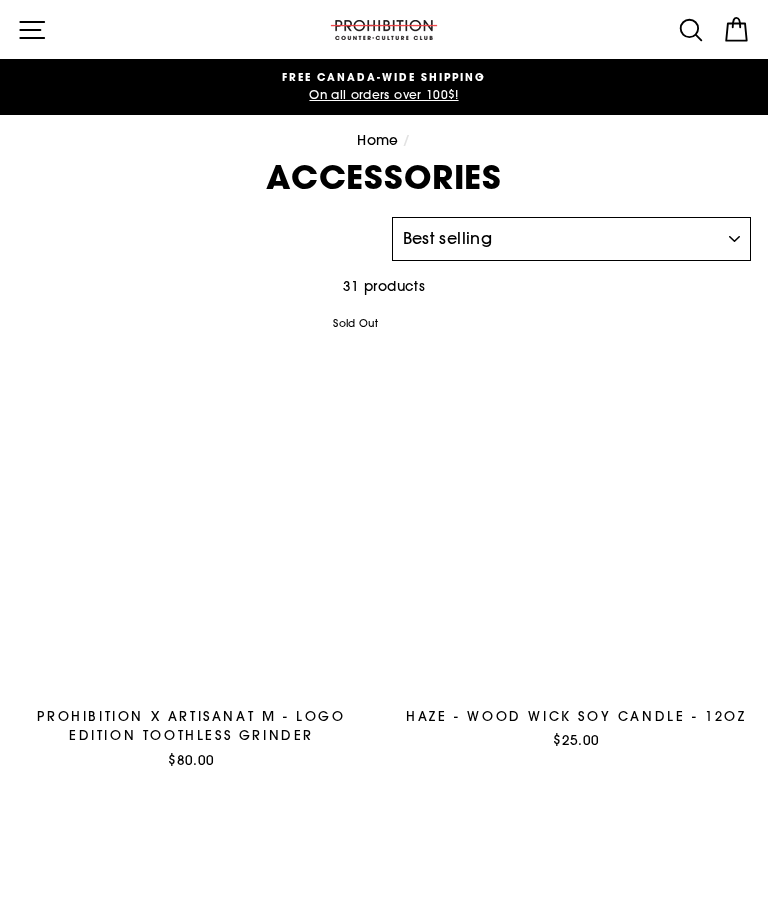 click on "Sort
Featured
Best selling
Alphabetically, A-Z
Alphabetically, Z-A
Price, low to high
Price, high to low
Date, old to new
Date, new to old" at bounding box center (572, 239) 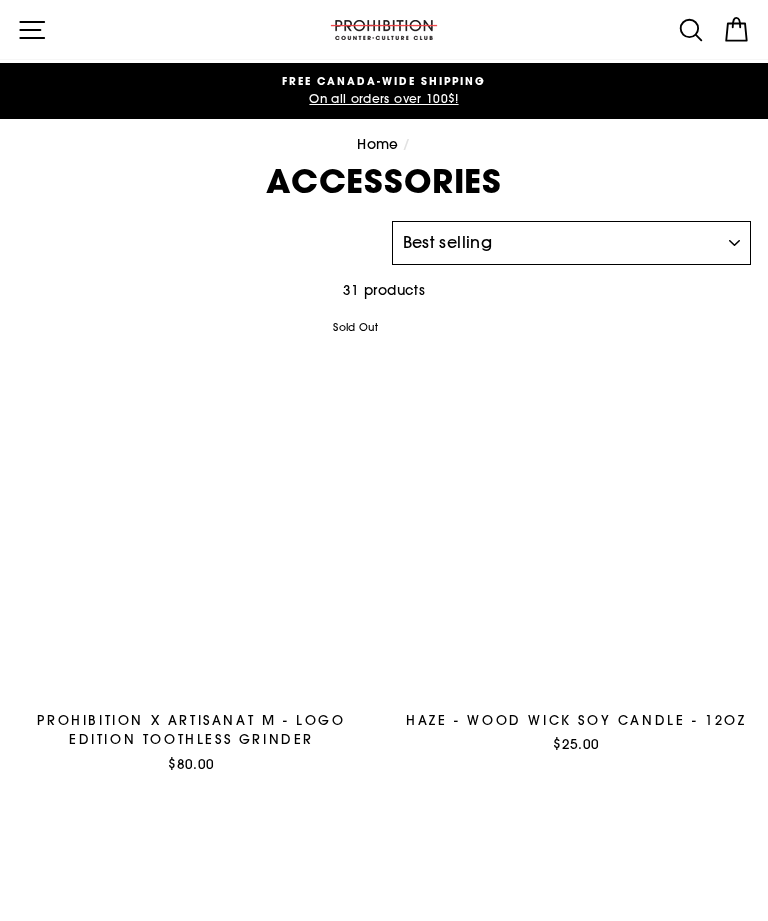 scroll, scrollTop: 0, scrollLeft: 0, axis: both 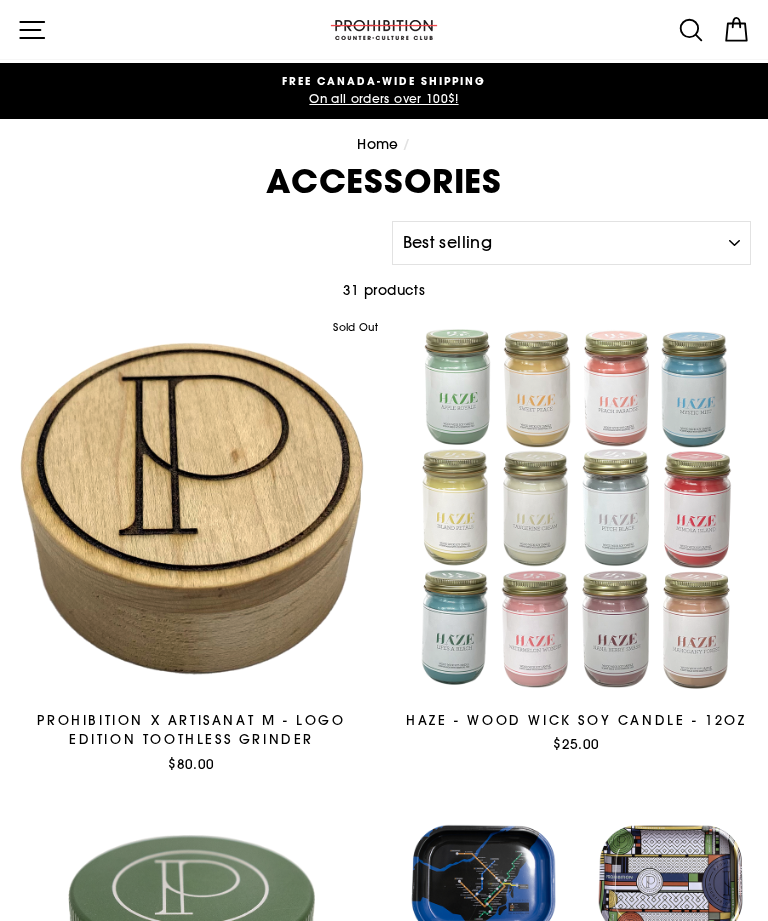 click 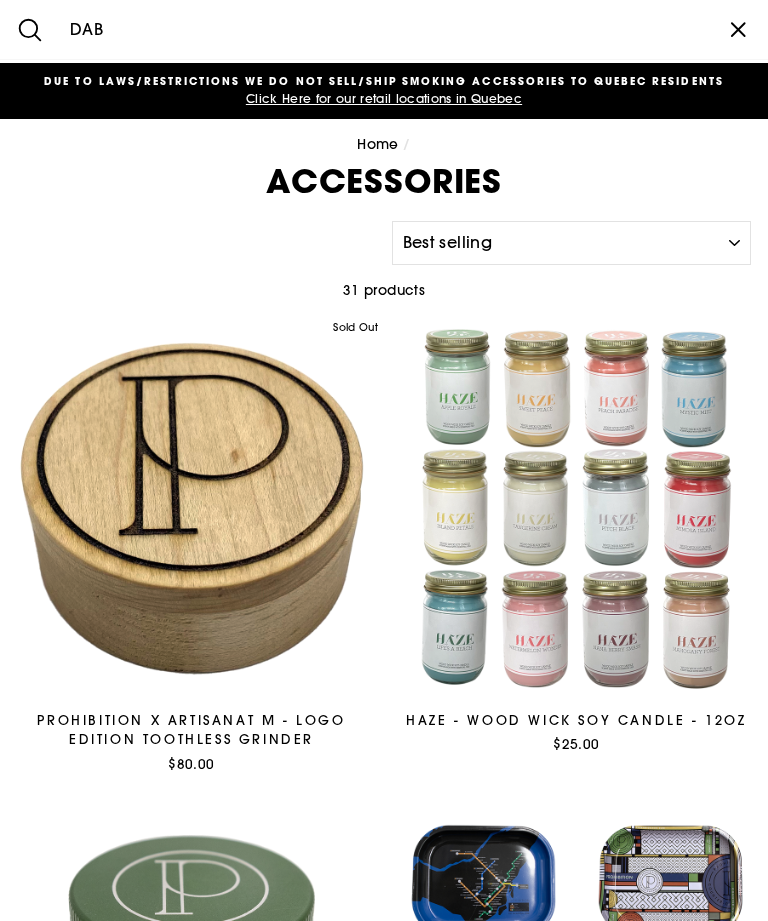 type on "DAB" 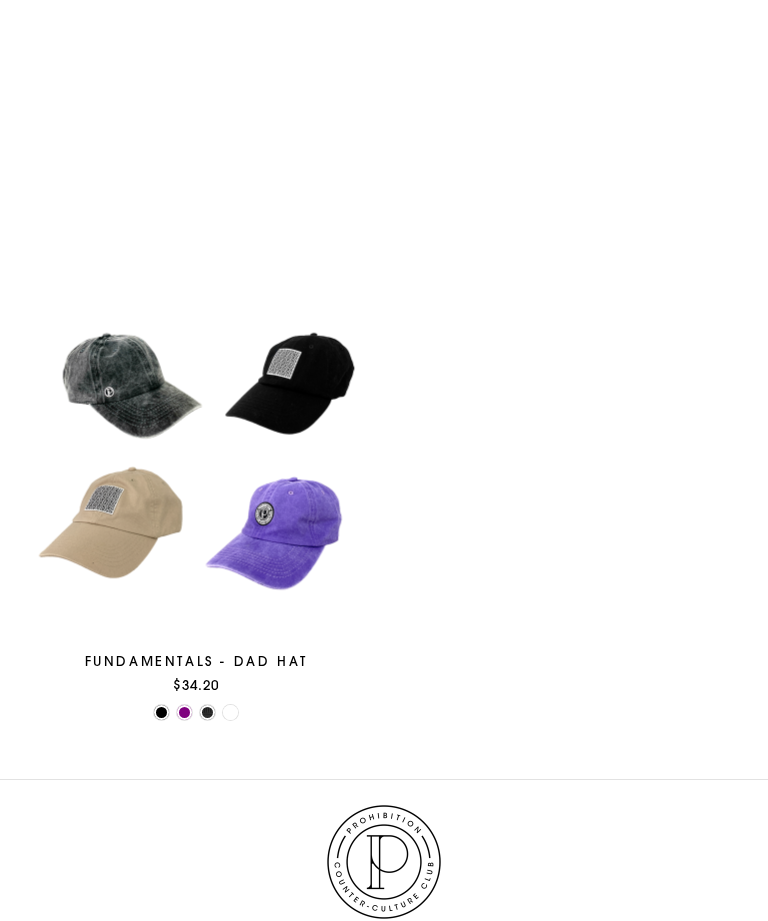 scroll, scrollTop: 0, scrollLeft: 0, axis: both 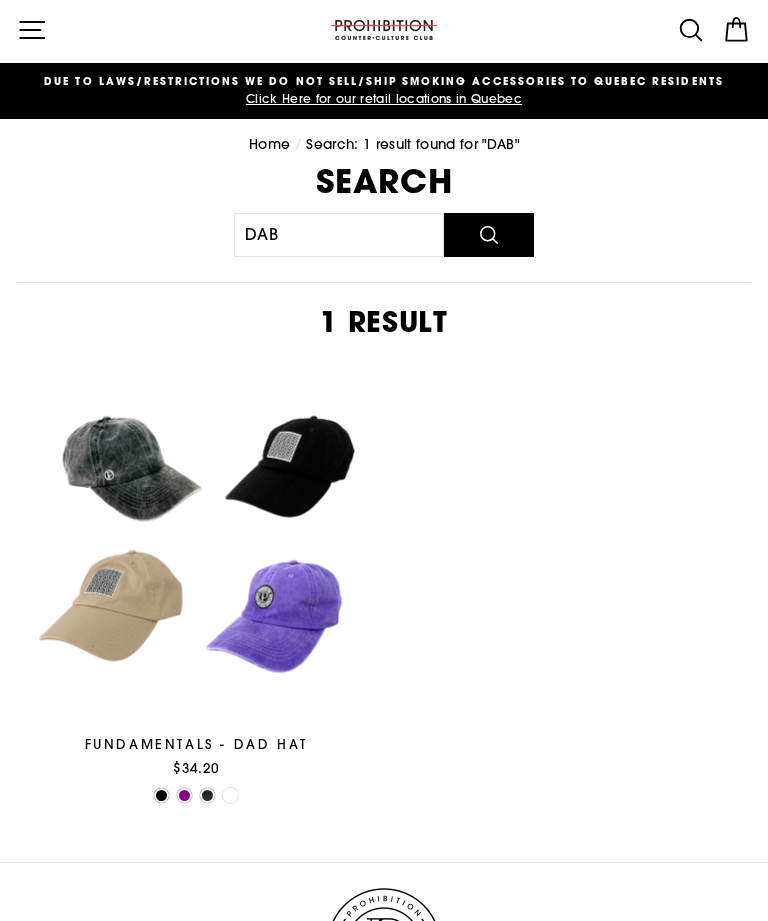 click 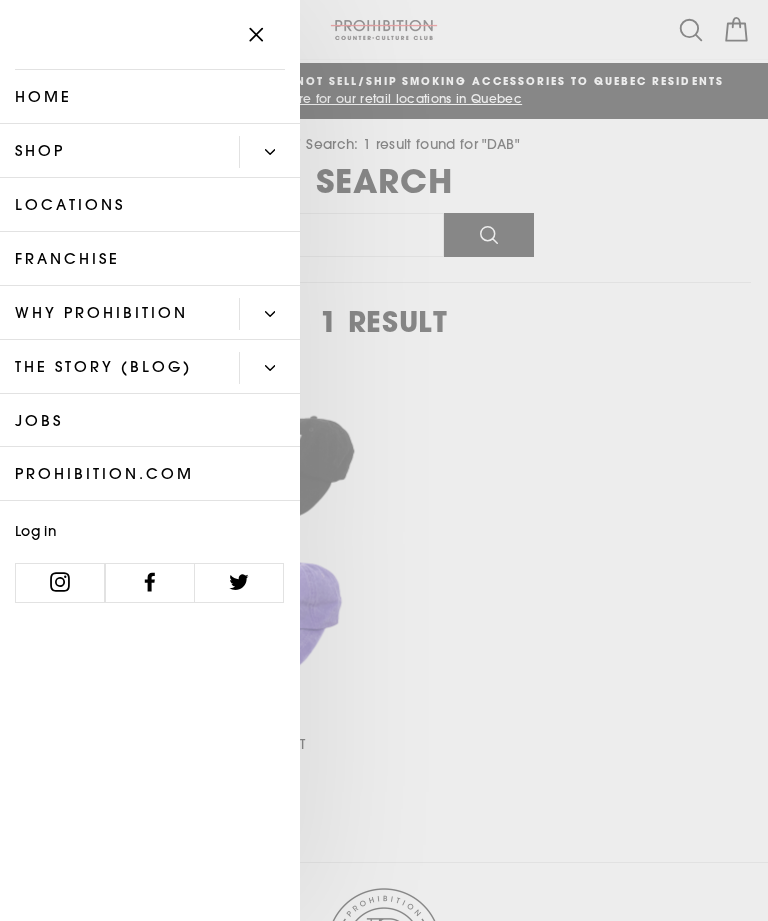 click on "Home" at bounding box center [150, 97] 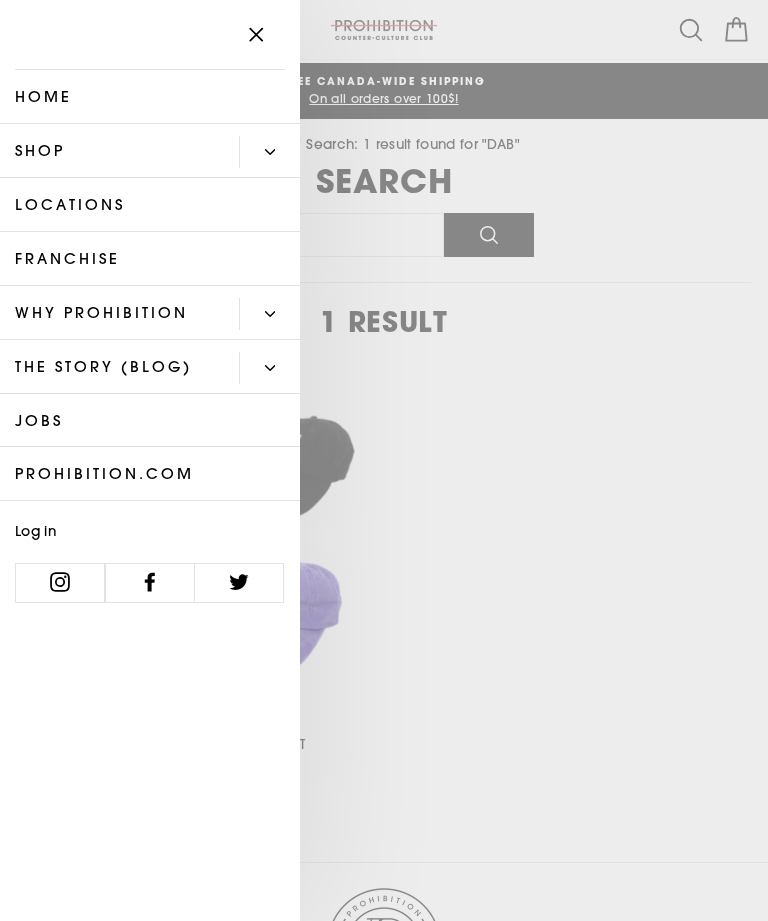 click on "Locations" at bounding box center [150, 205] 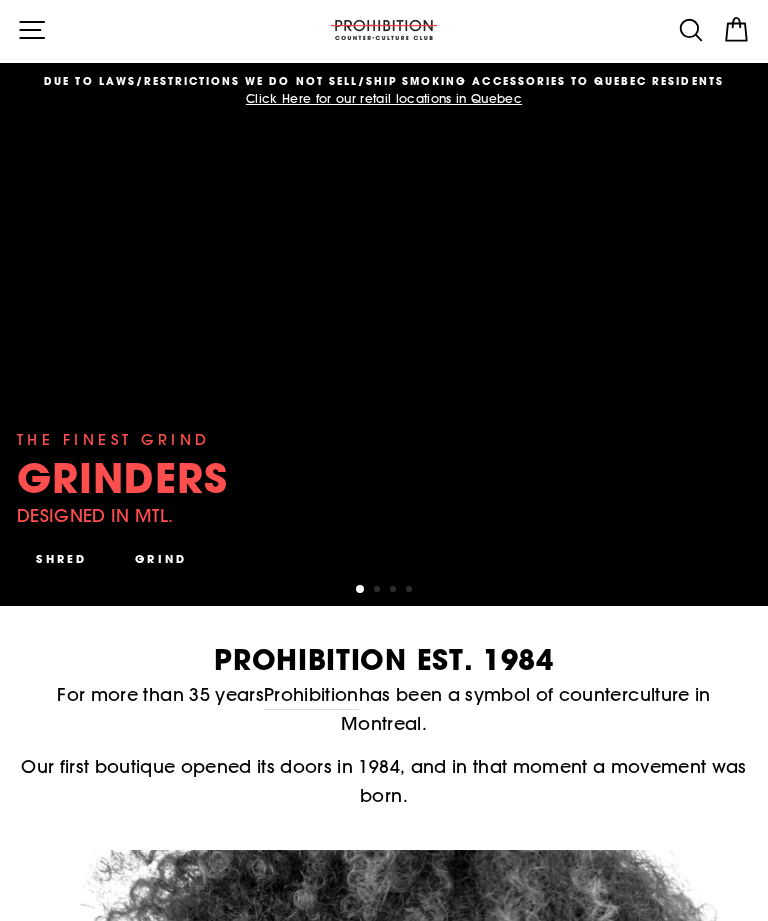scroll, scrollTop: 3, scrollLeft: 0, axis: vertical 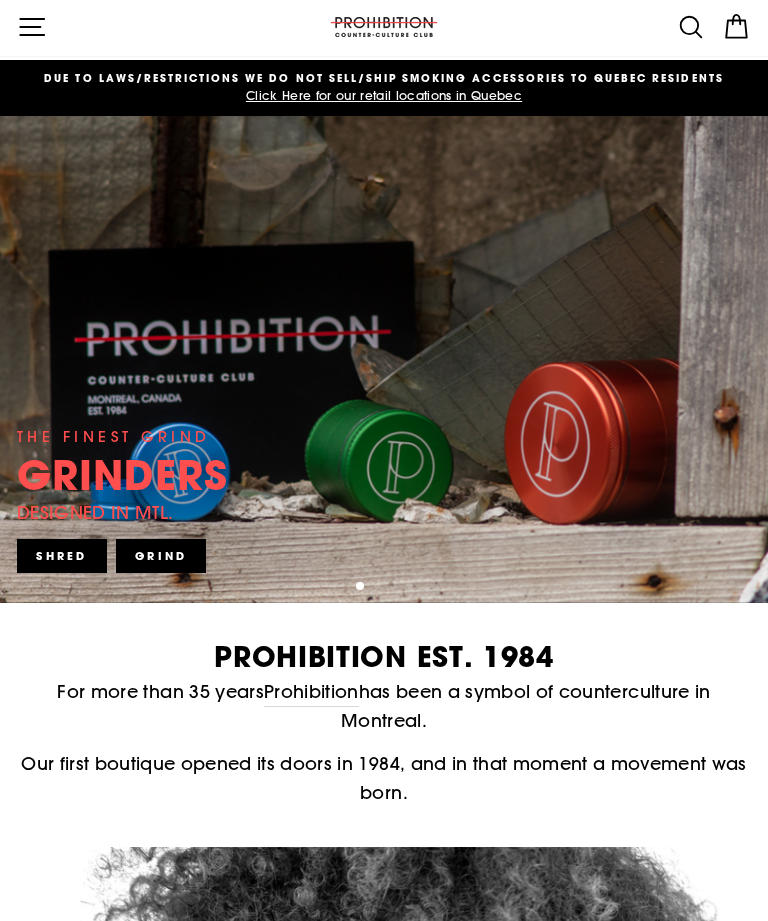 click 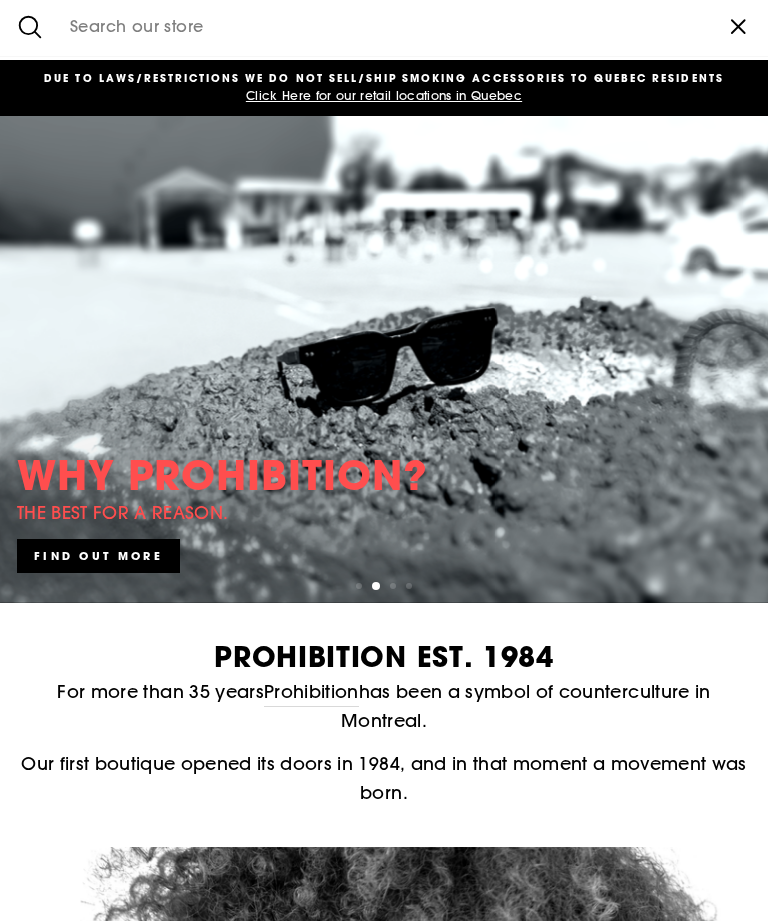 scroll, scrollTop: 0, scrollLeft: 0, axis: both 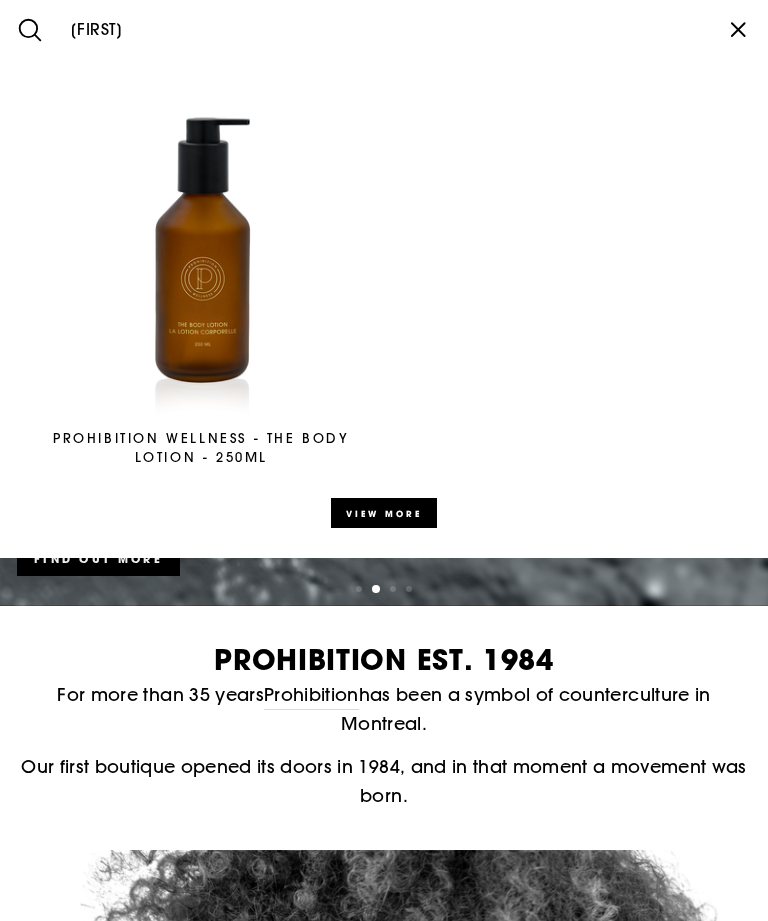 type on "Bon" 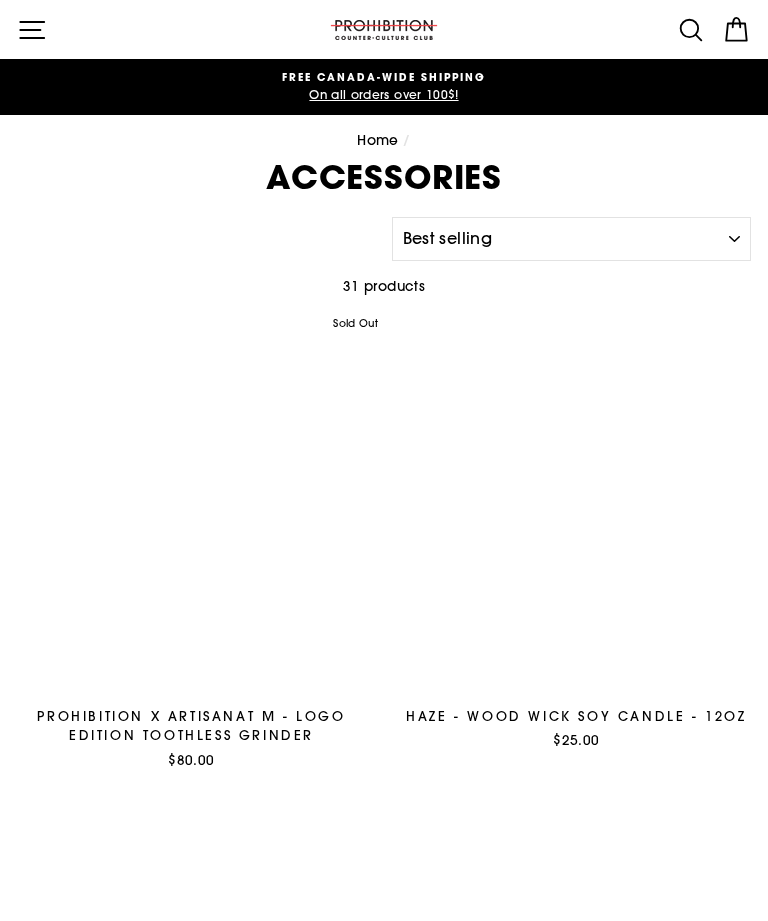 select on "best-selling" 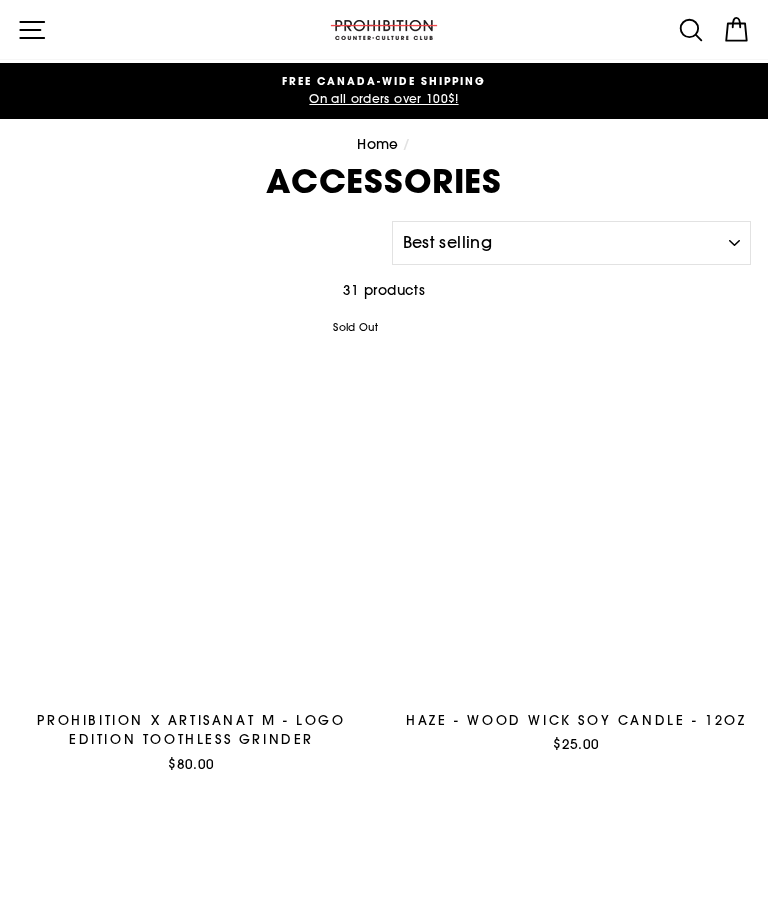 scroll, scrollTop: 0, scrollLeft: 0, axis: both 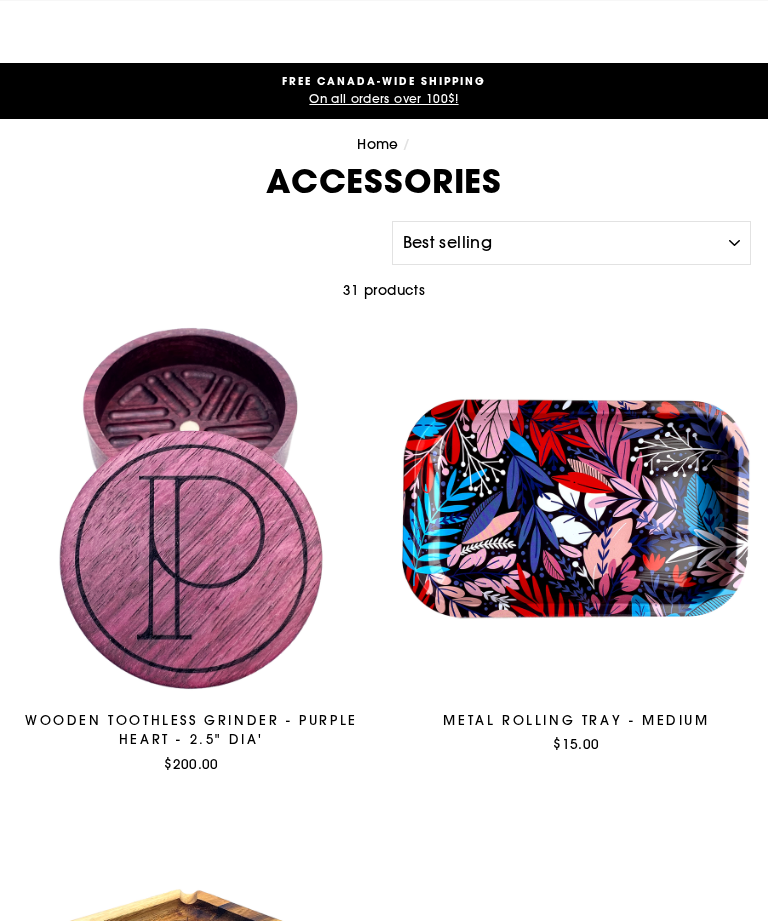select on "best-selling" 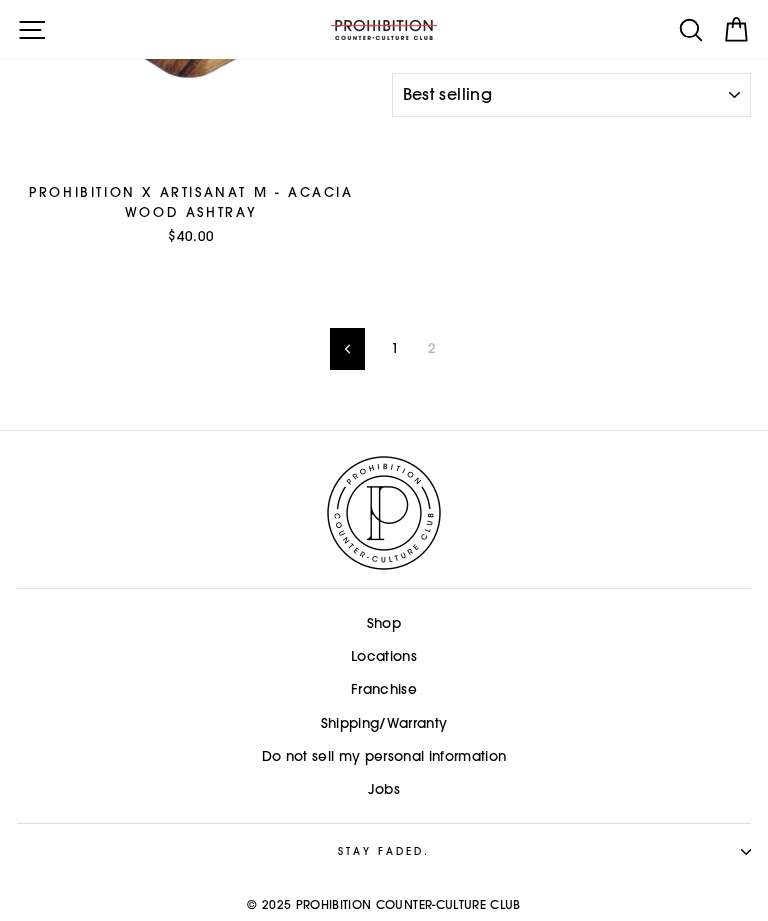 click 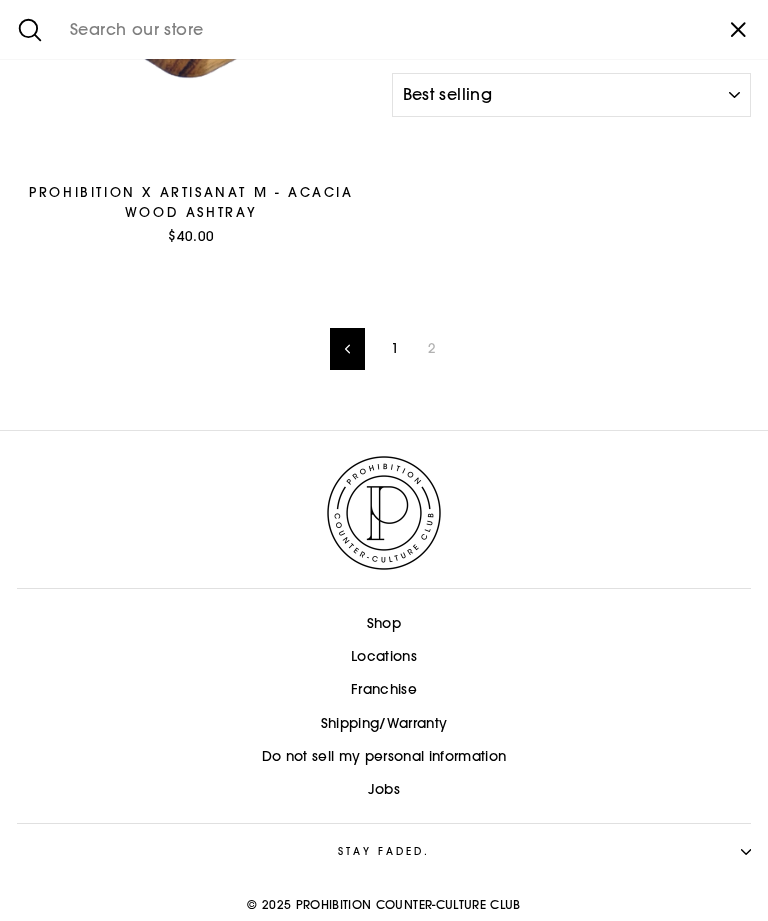 click on ""Close (esc)"" at bounding box center [738, 29] 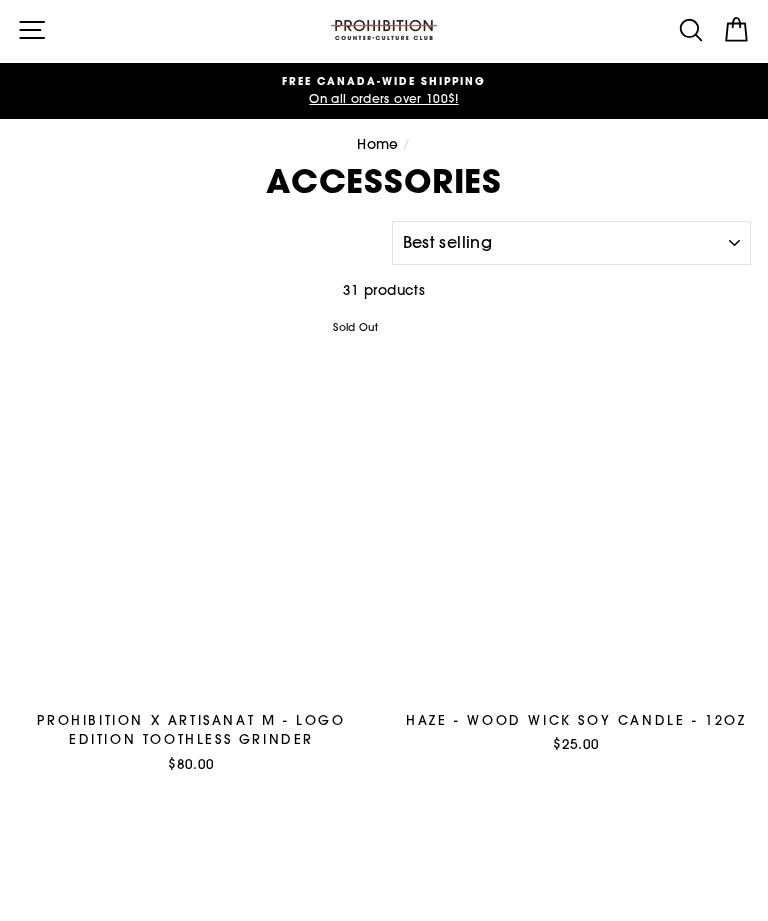 select on "best-selling" 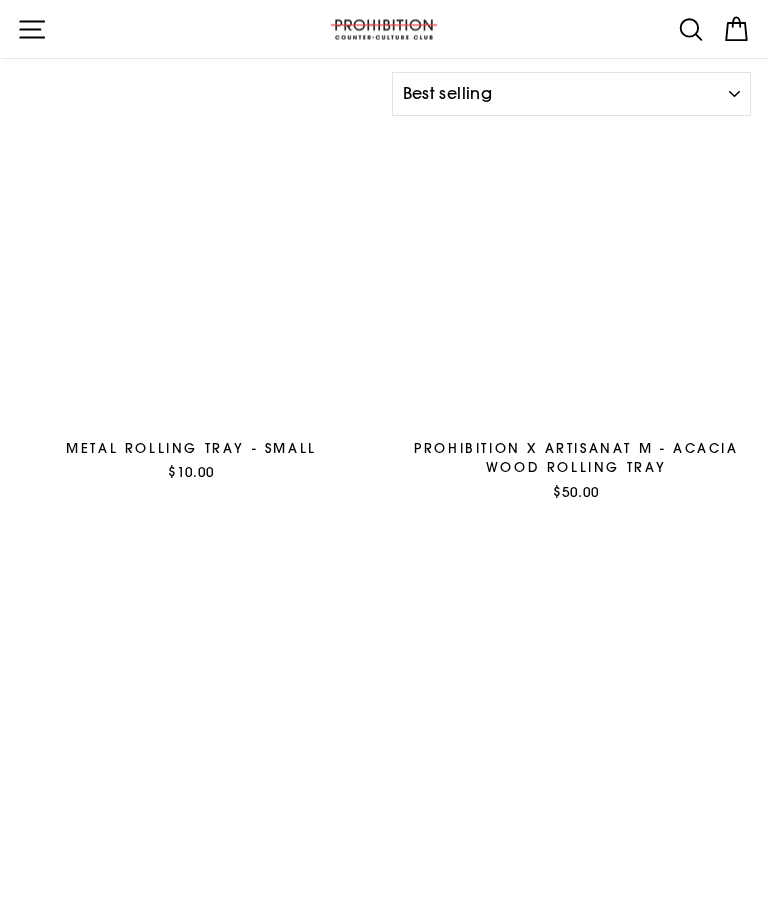 scroll, scrollTop: 3749, scrollLeft: 0, axis: vertical 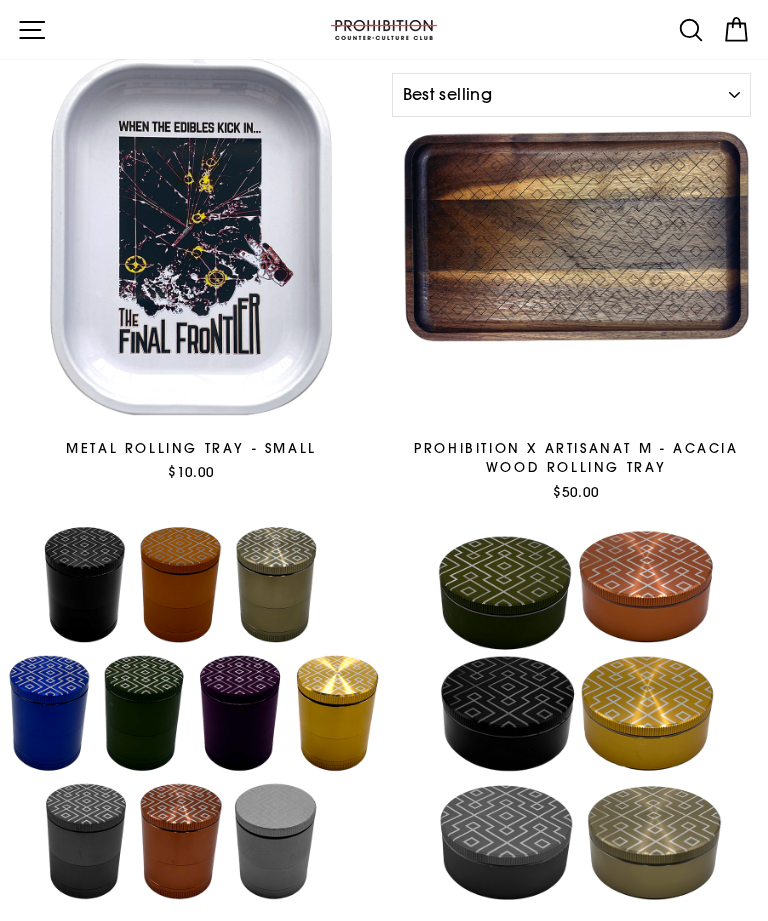 click 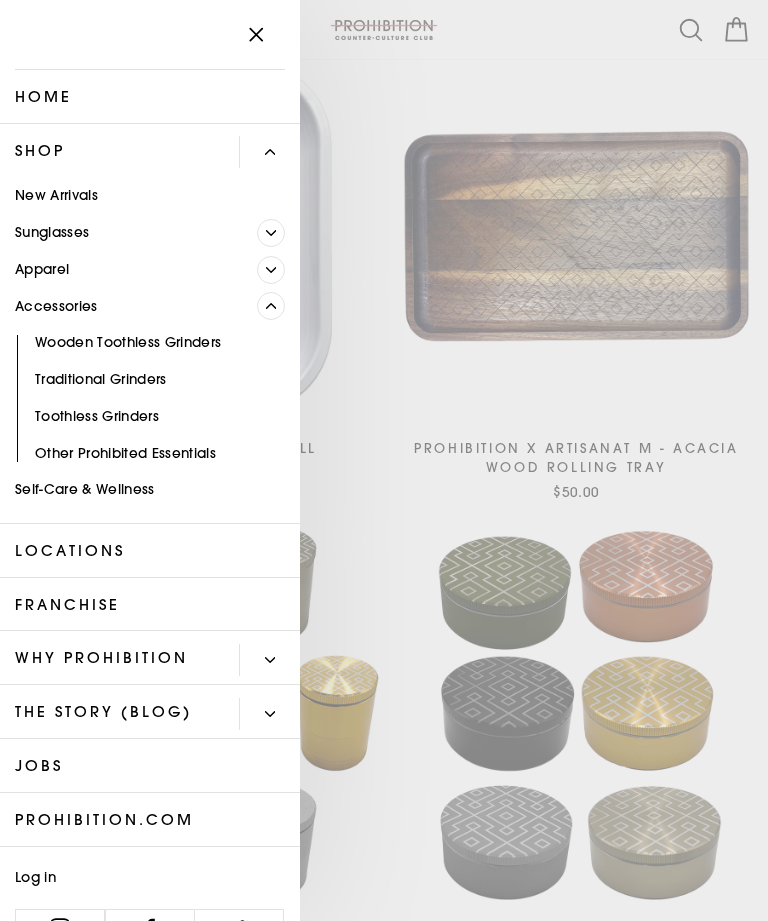 click at bounding box center (271, 270) 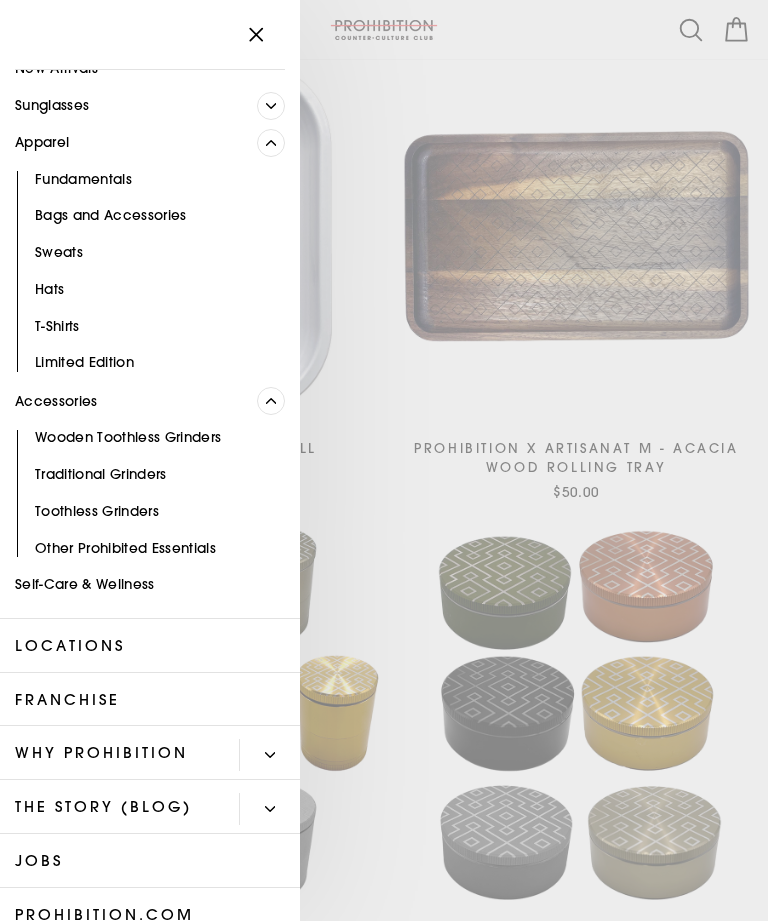 scroll, scrollTop: 128, scrollLeft: 0, axis: vertical 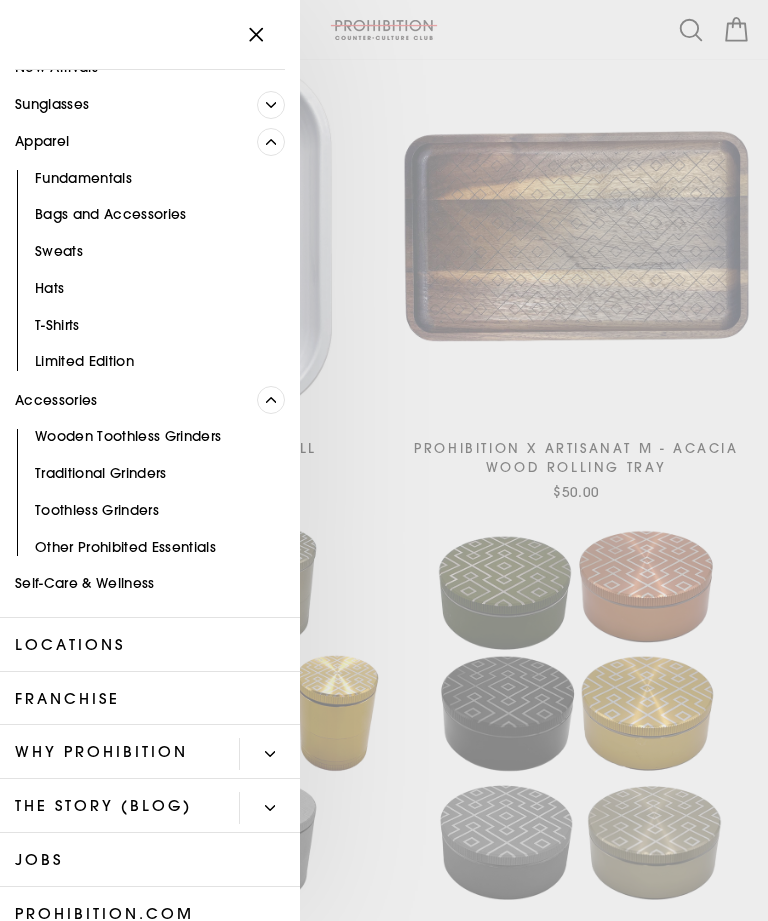 click on "Other Prohibited Essentials" at bounding box center (150, 547) 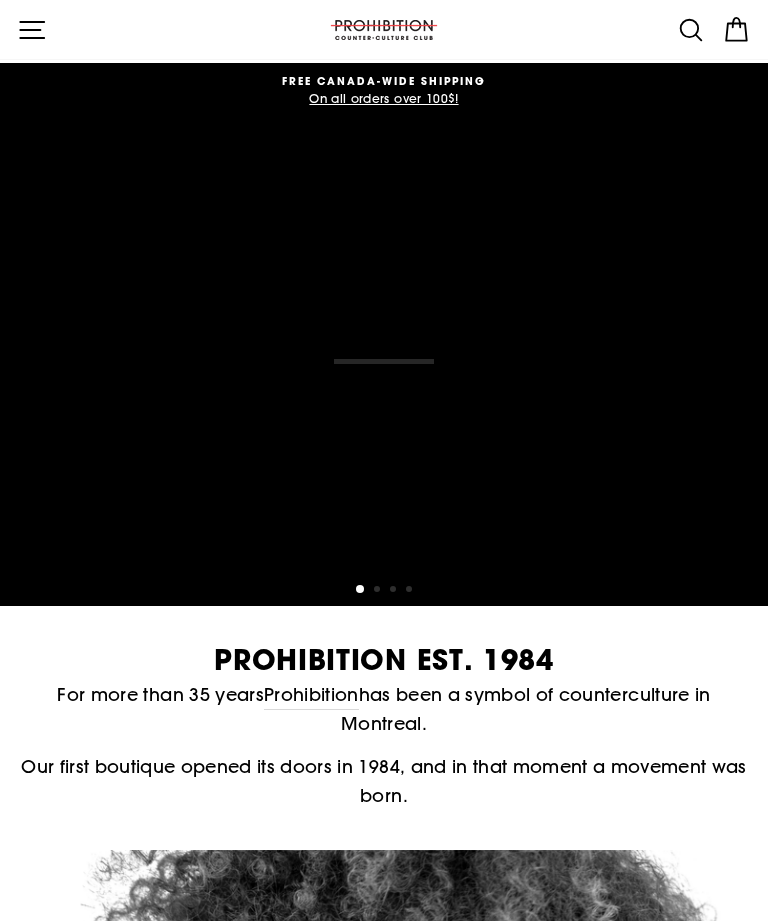 scroll, scrollTop: 0, scrollLeft: 0, axis: both 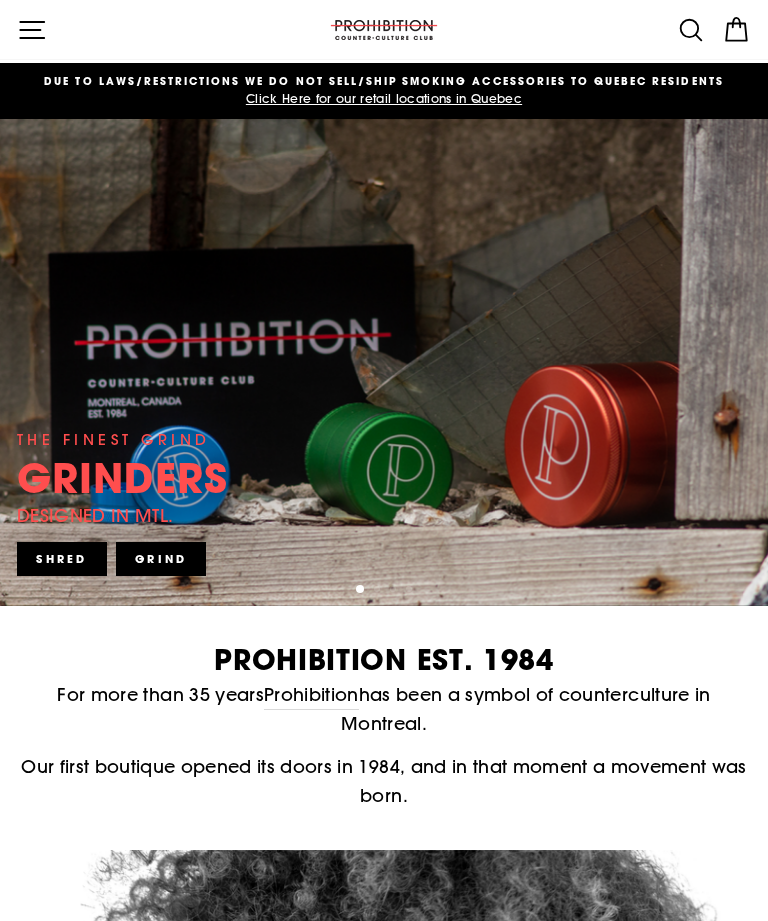 click on "Click Here for our retail locations in Quebec" at bounding box center [384, 98] 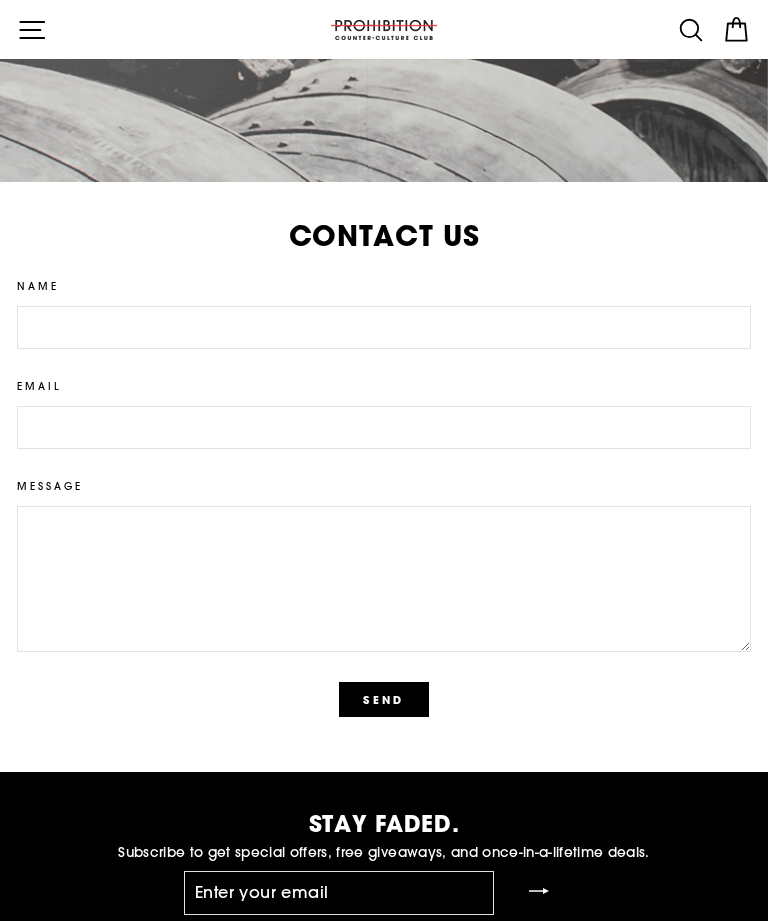 scroll, scrollTop: 4433, scrollLeft: 0, axis: vertical 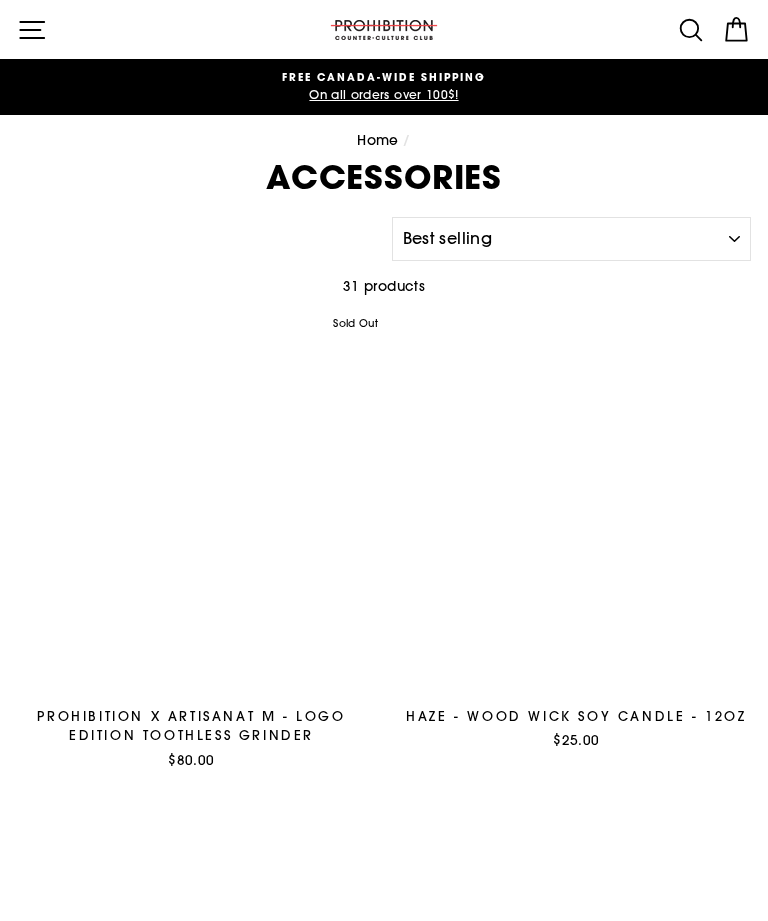 select on "best-selling" 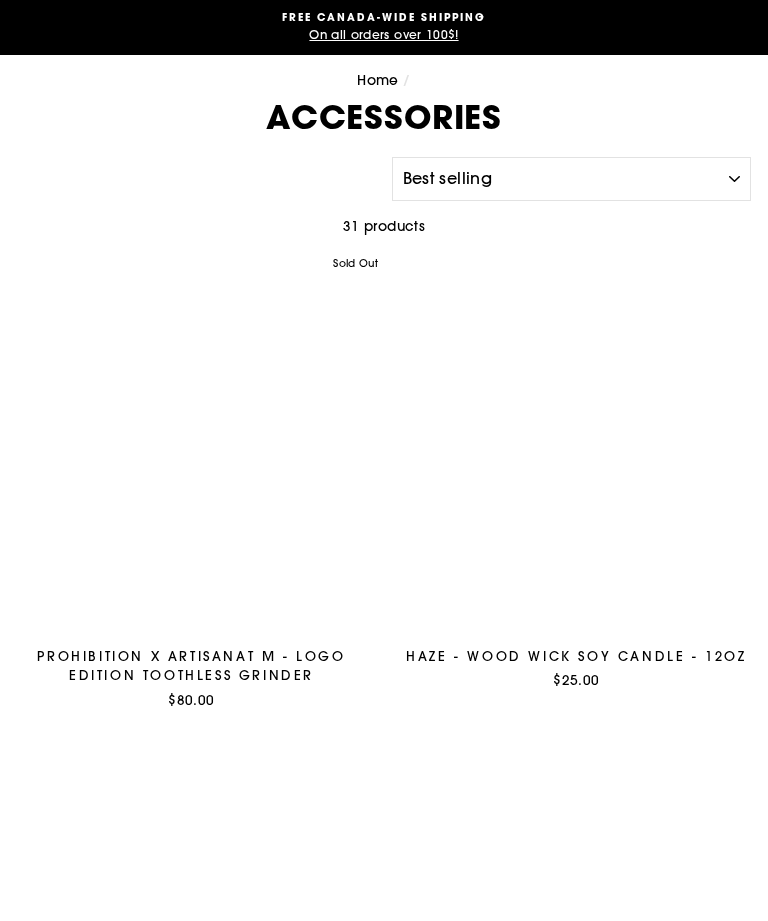 scroll, scrollTop: 64, scrollLeft: 0, axis: vertical 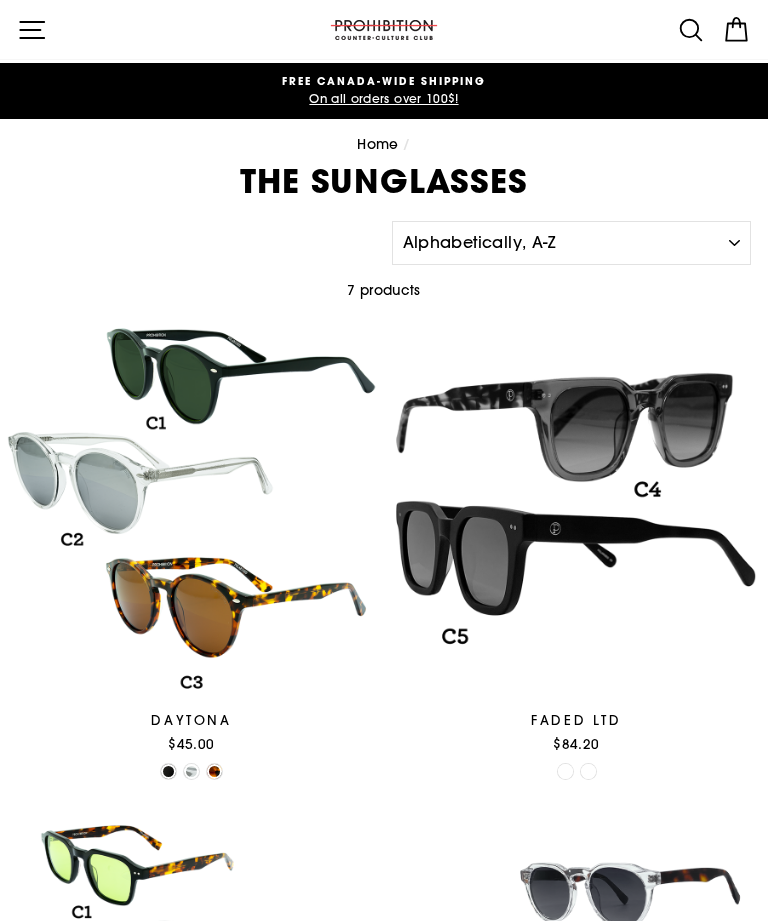 click 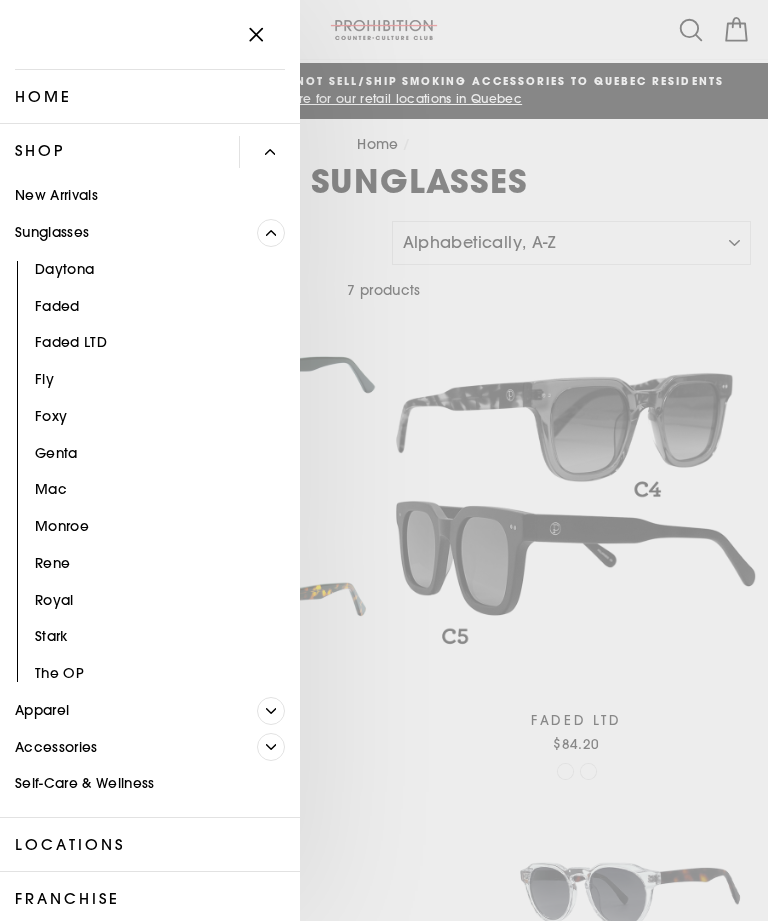 click at bounding box center [271, 747] 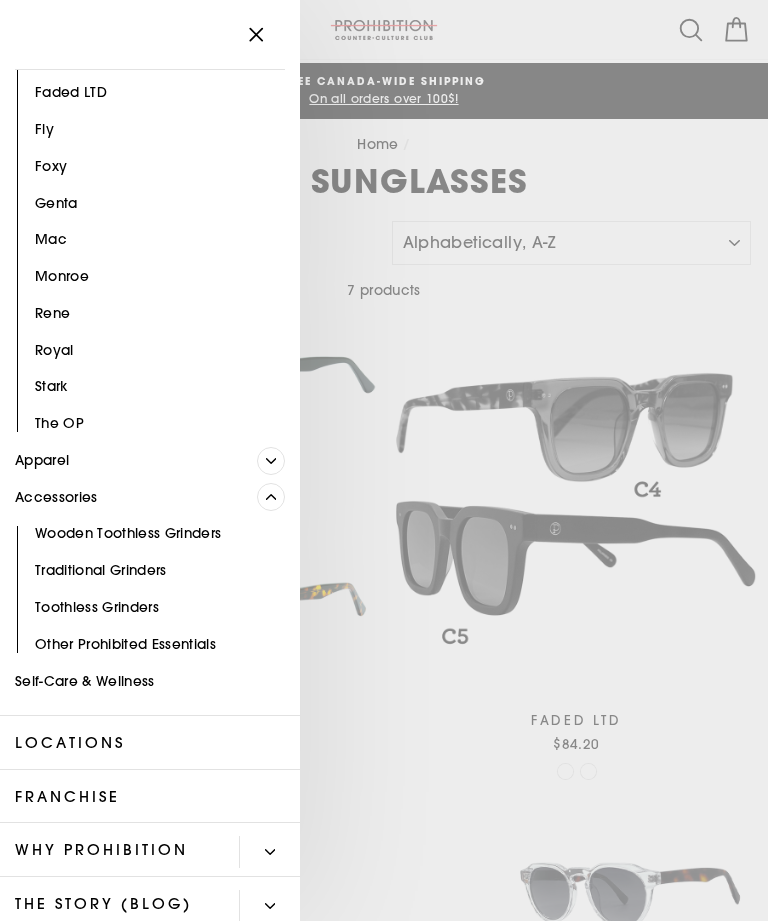 scroll, scrollTop: 256, scrollLeft: 0, axis: vertical 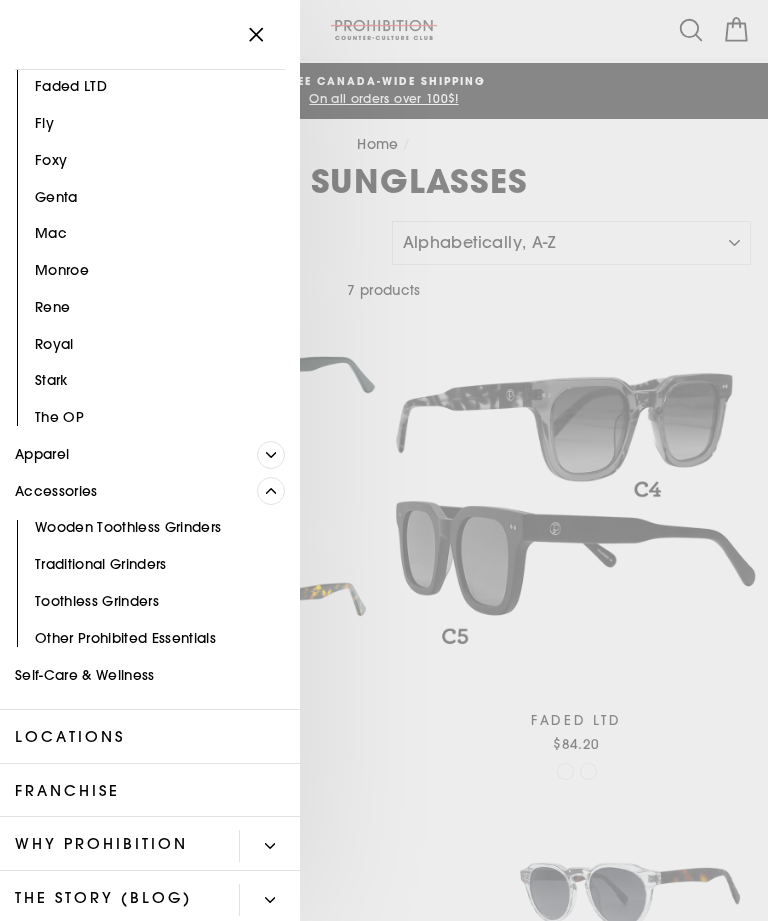 click on "Other Prohibited Essentials" at bounding box center [150, 638] 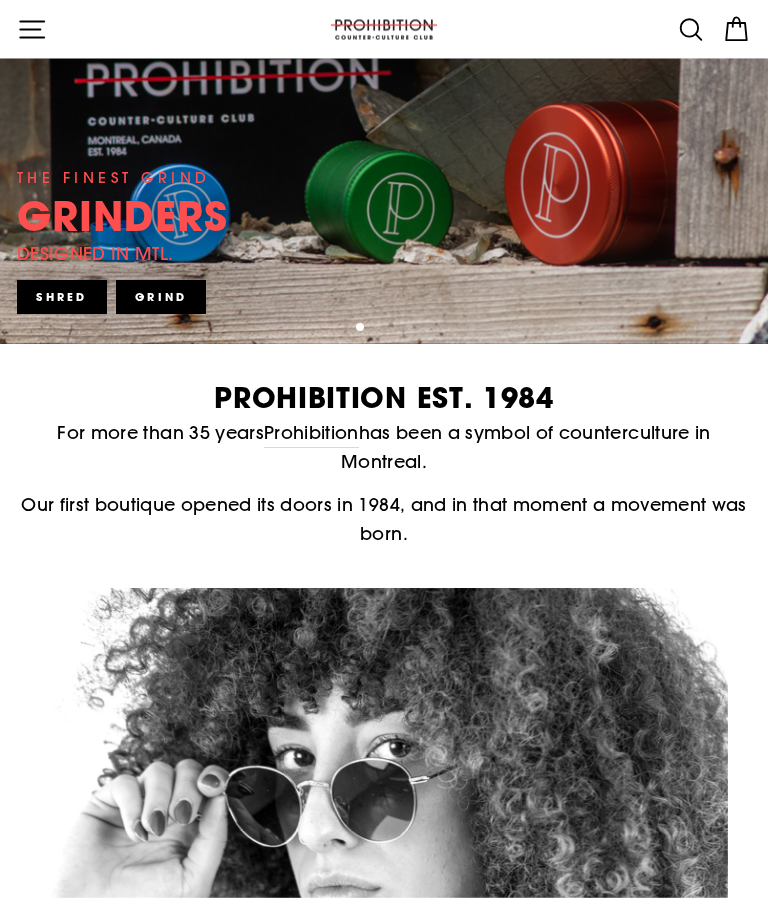 scroll, scrollTop: 0, scrollLeft: 0, axis: both 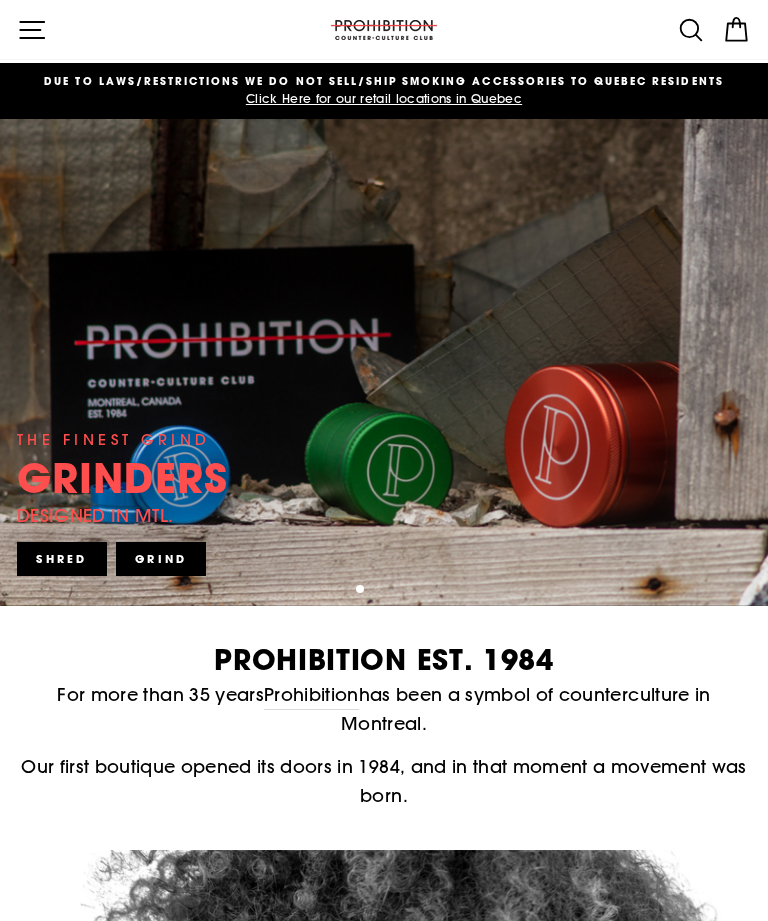 click 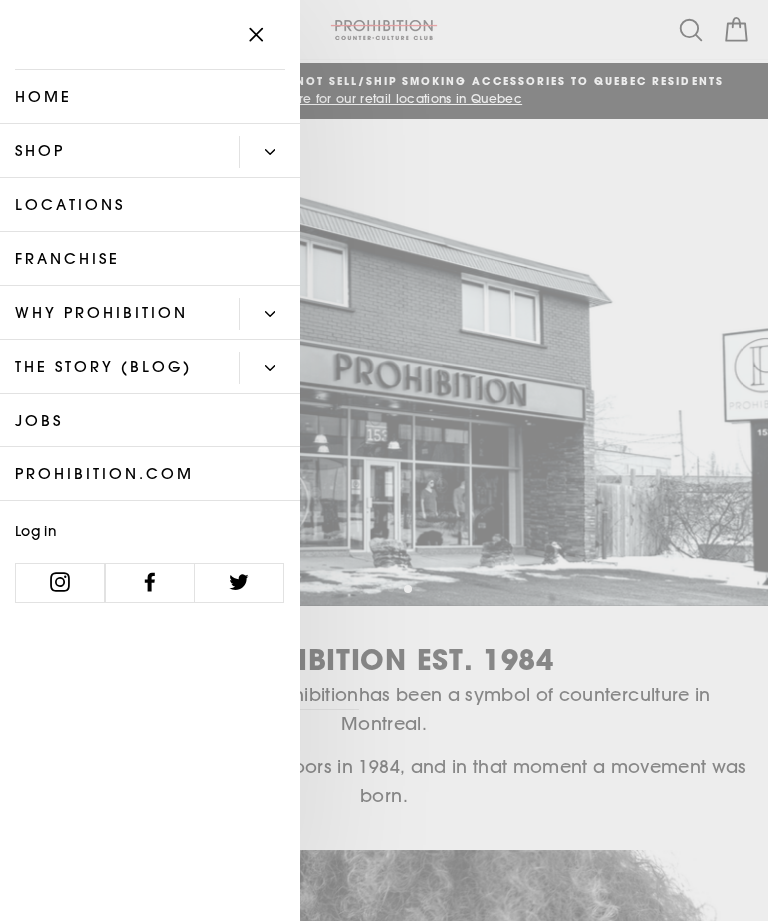 click at bounding box center (269, 152) 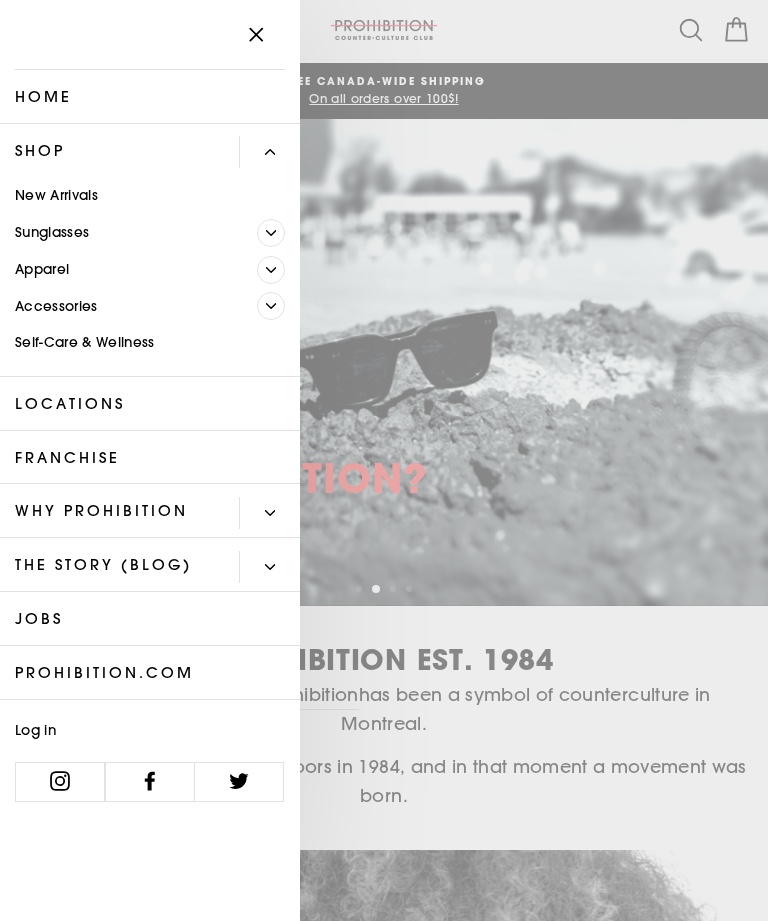 click on "Prohibition.com" at bounding box center (150, 673) 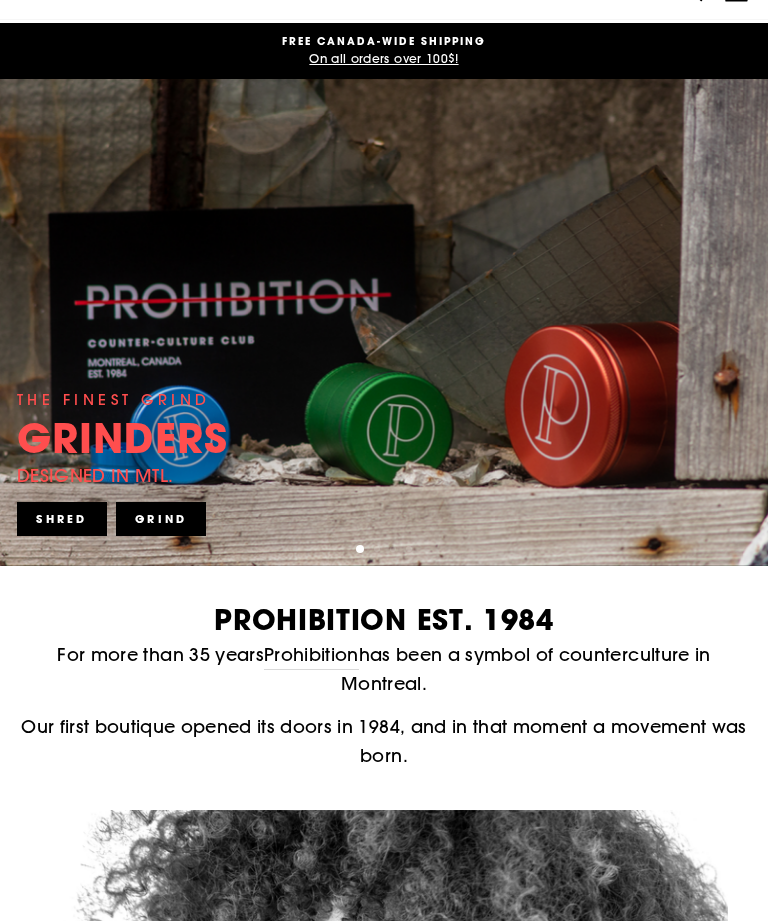 scroll, scrollTop: 0, scrollLeft: 0, axis: both 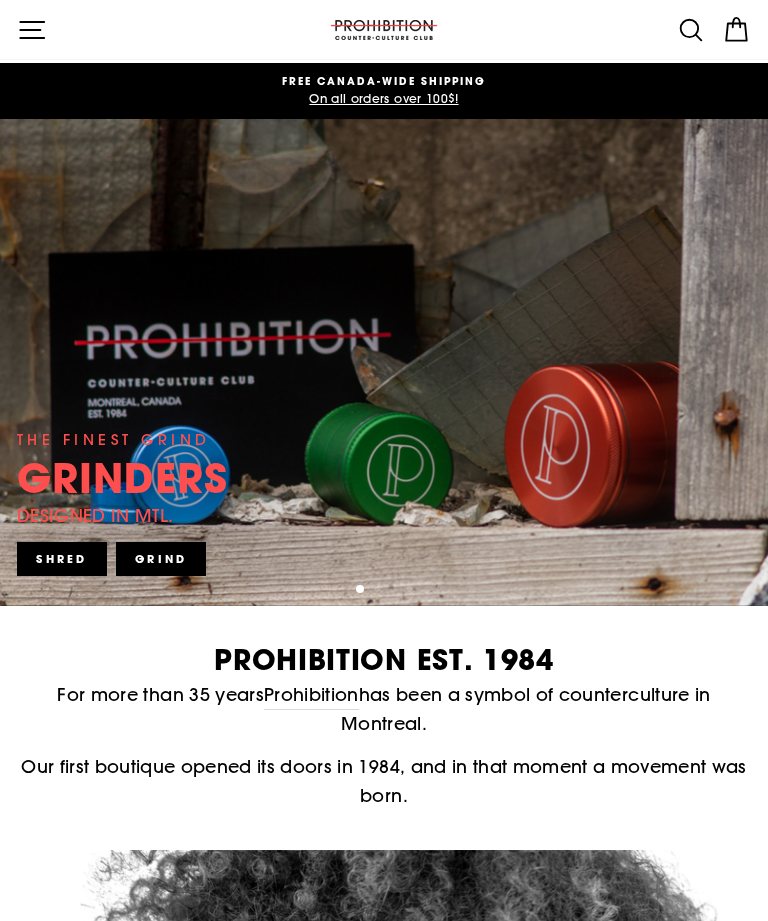 click 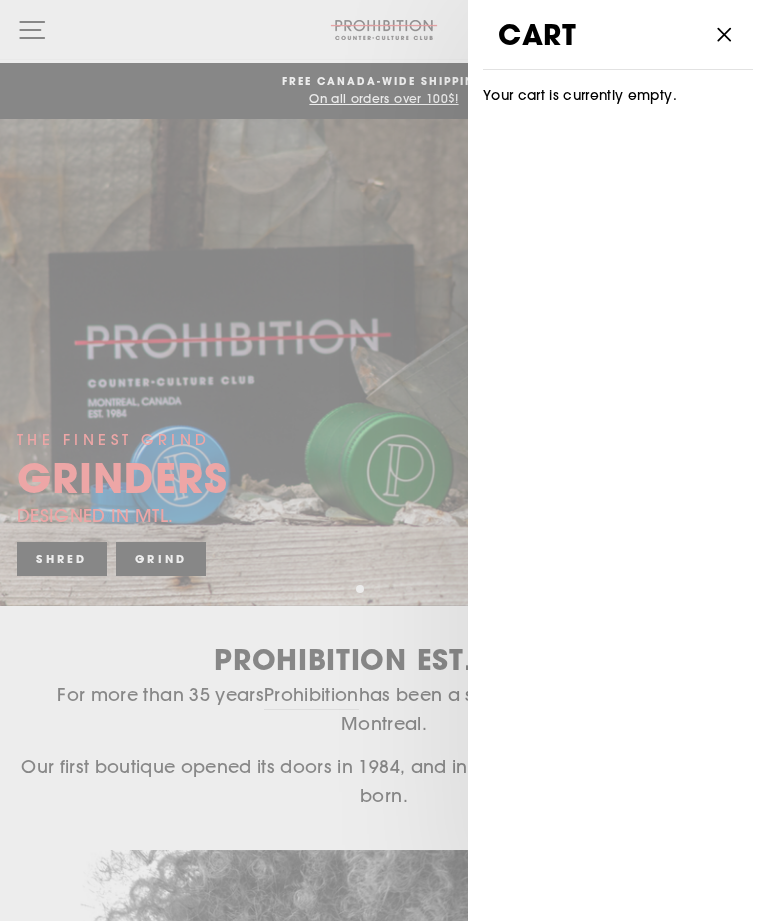 click on "Close cart" at bounding box center [724, 35] 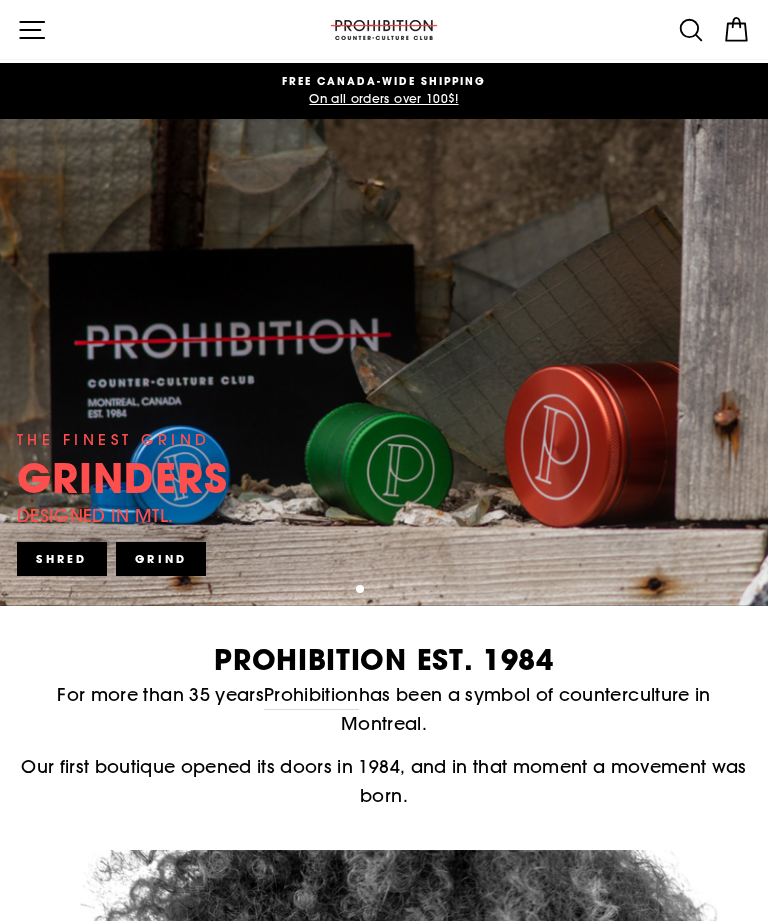 click 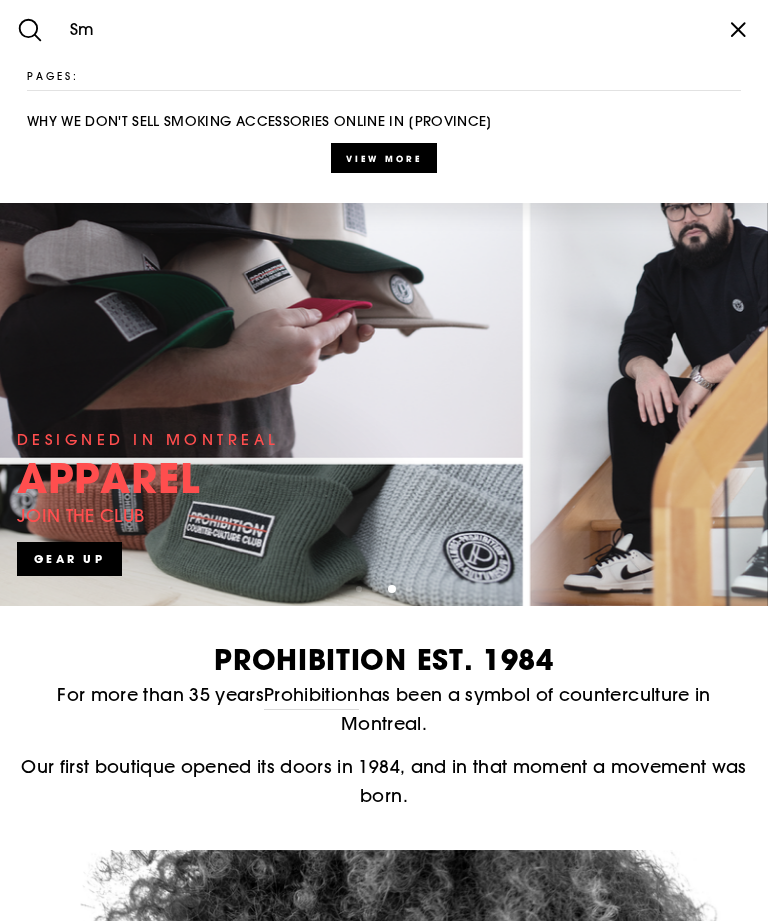 type on "S" 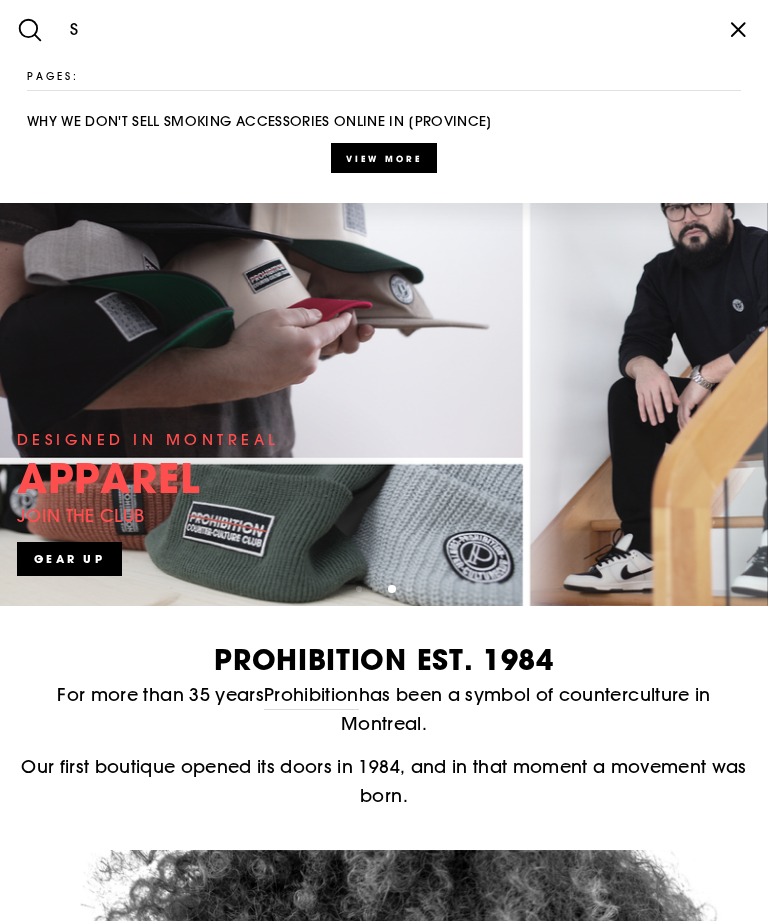 type 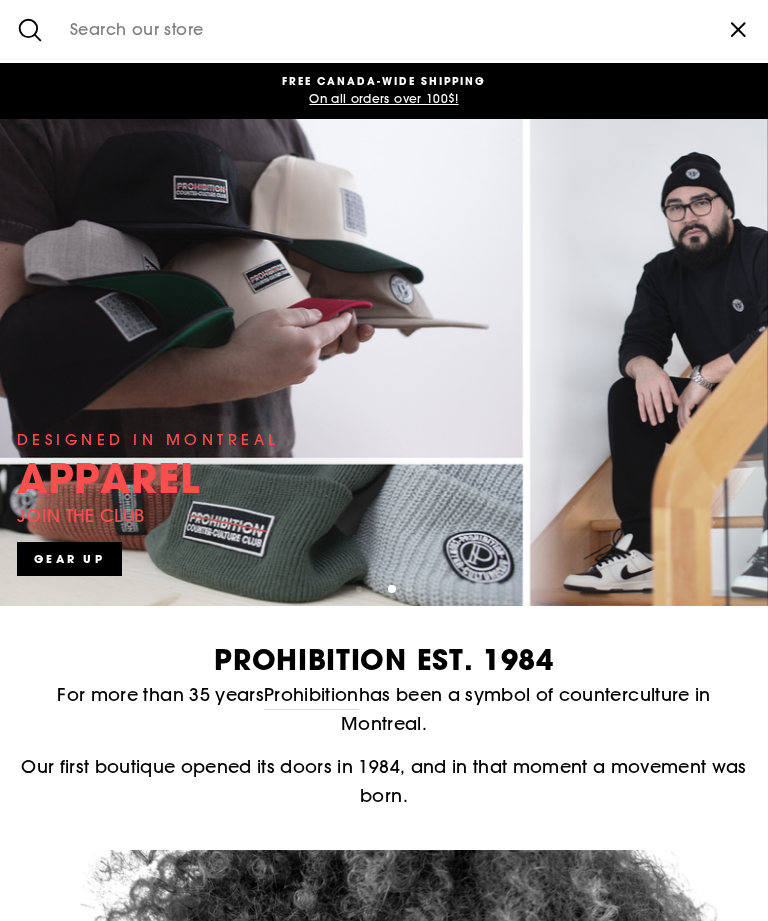 click 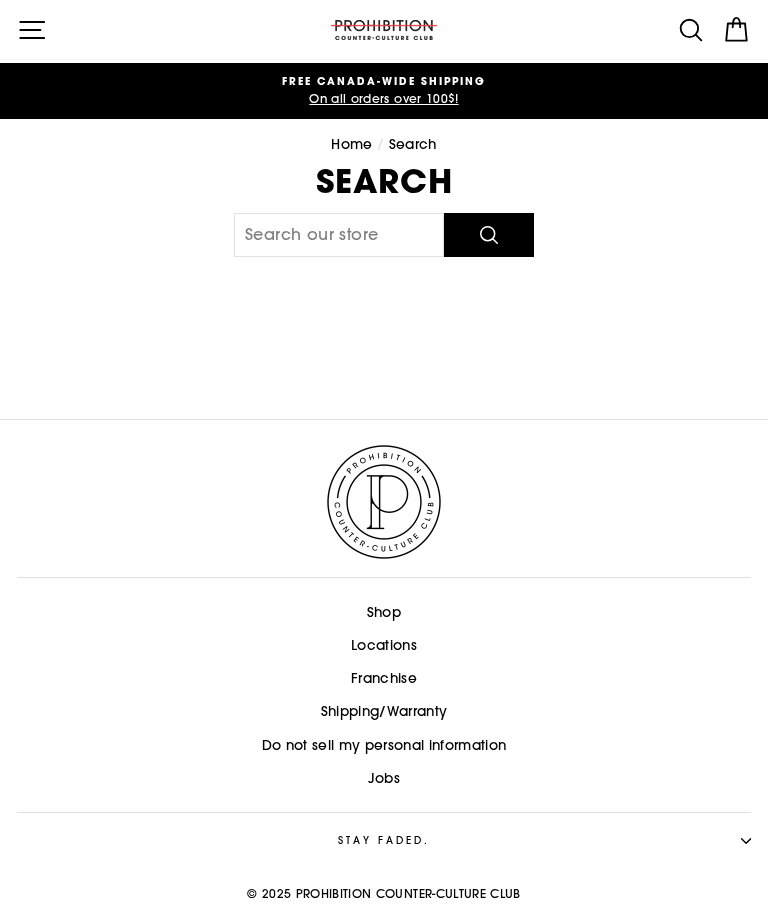 scroll, scrollTop: 0, scrollLeft: 0, axis: both 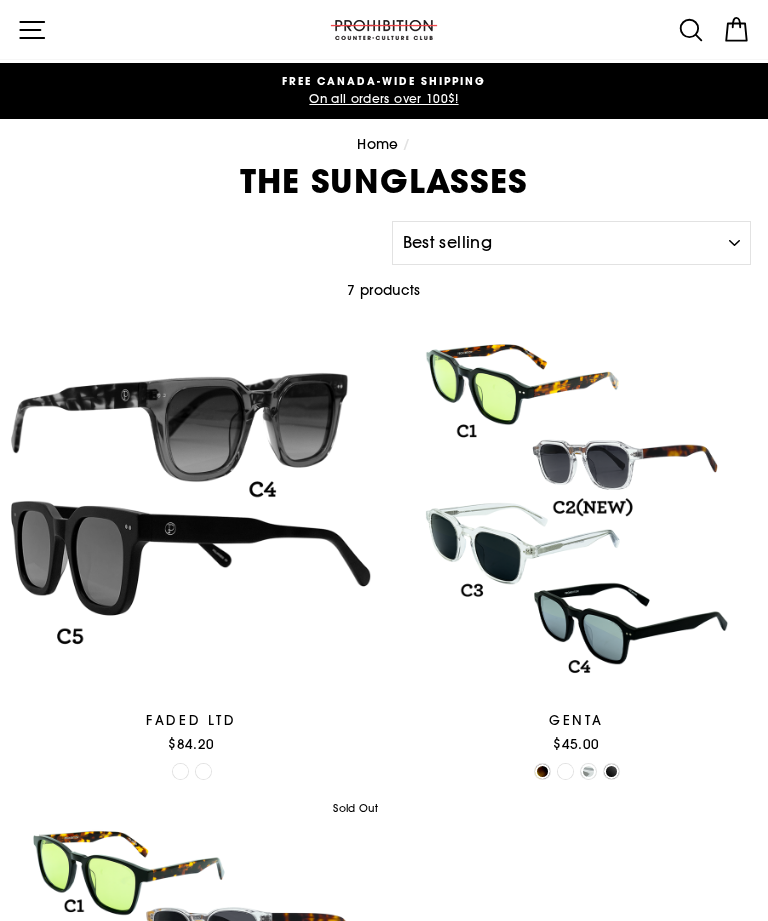 select on "best-selling" 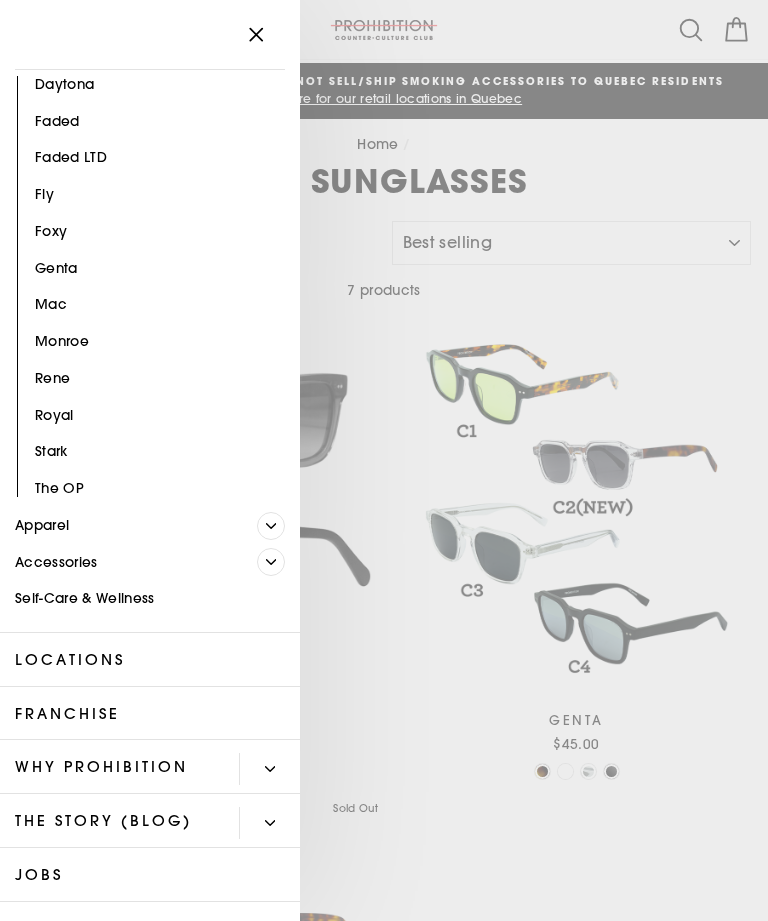 scroll, scrollTop: 190, scrollLeft: 0, axis: vertical 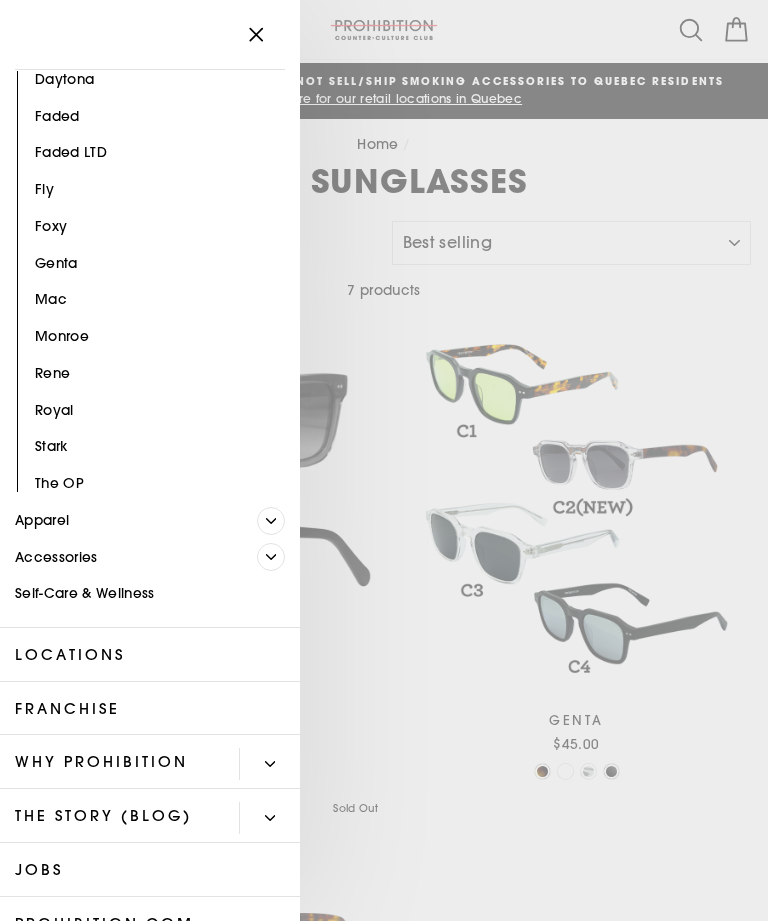 click 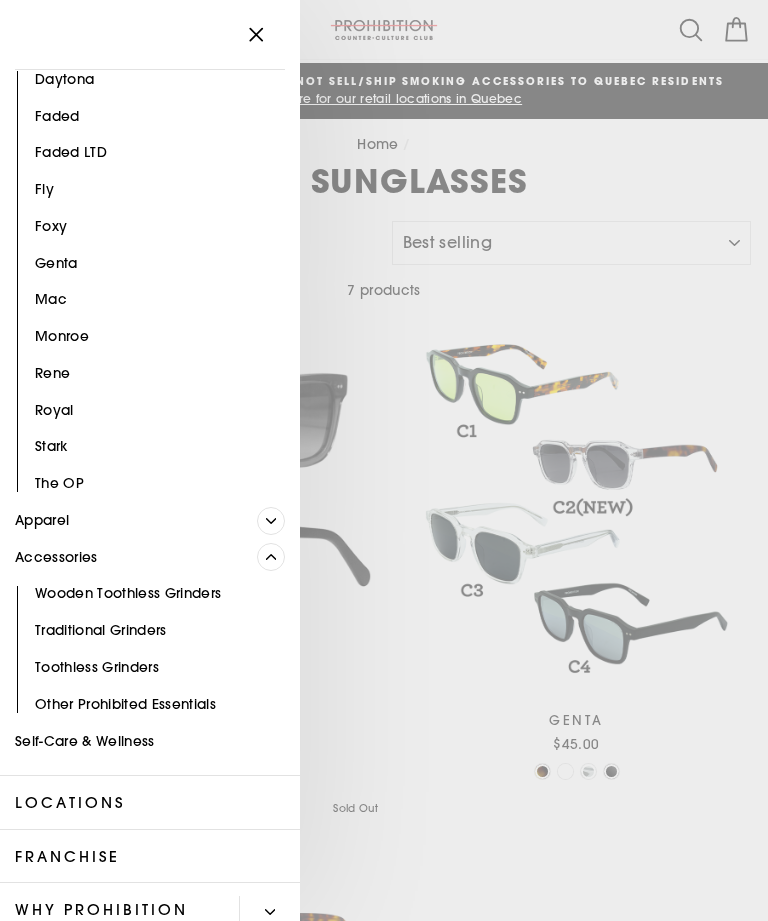 click on "Other Prohibited Essentials" at bounding box center [150, 704] 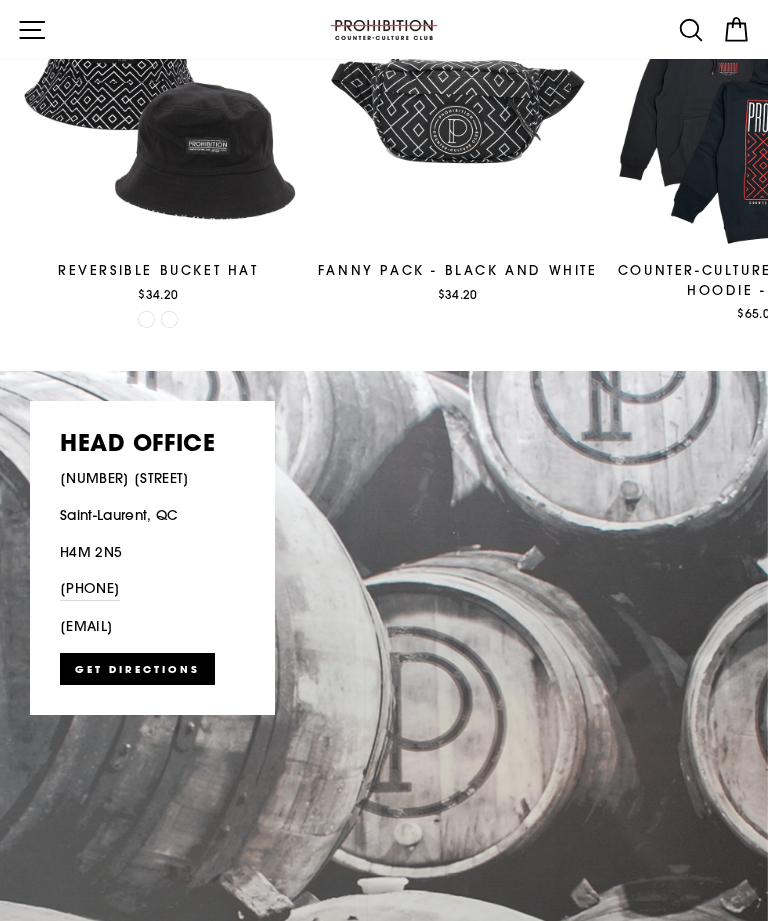 scroll, scrollTop: 3587, scrollLeft: 0, axis: vertical 